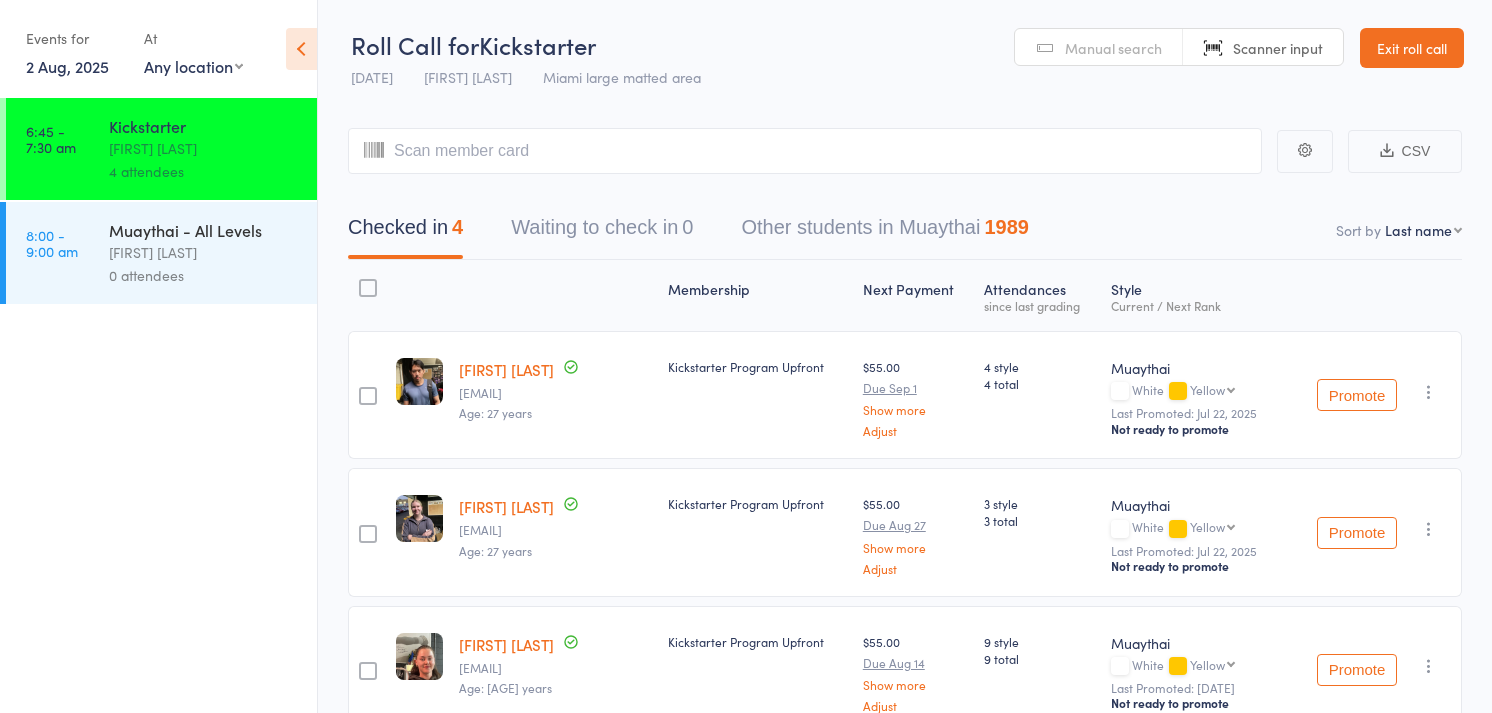 scroll, scrollTop: 0, scrollLeft: 0, axis: both 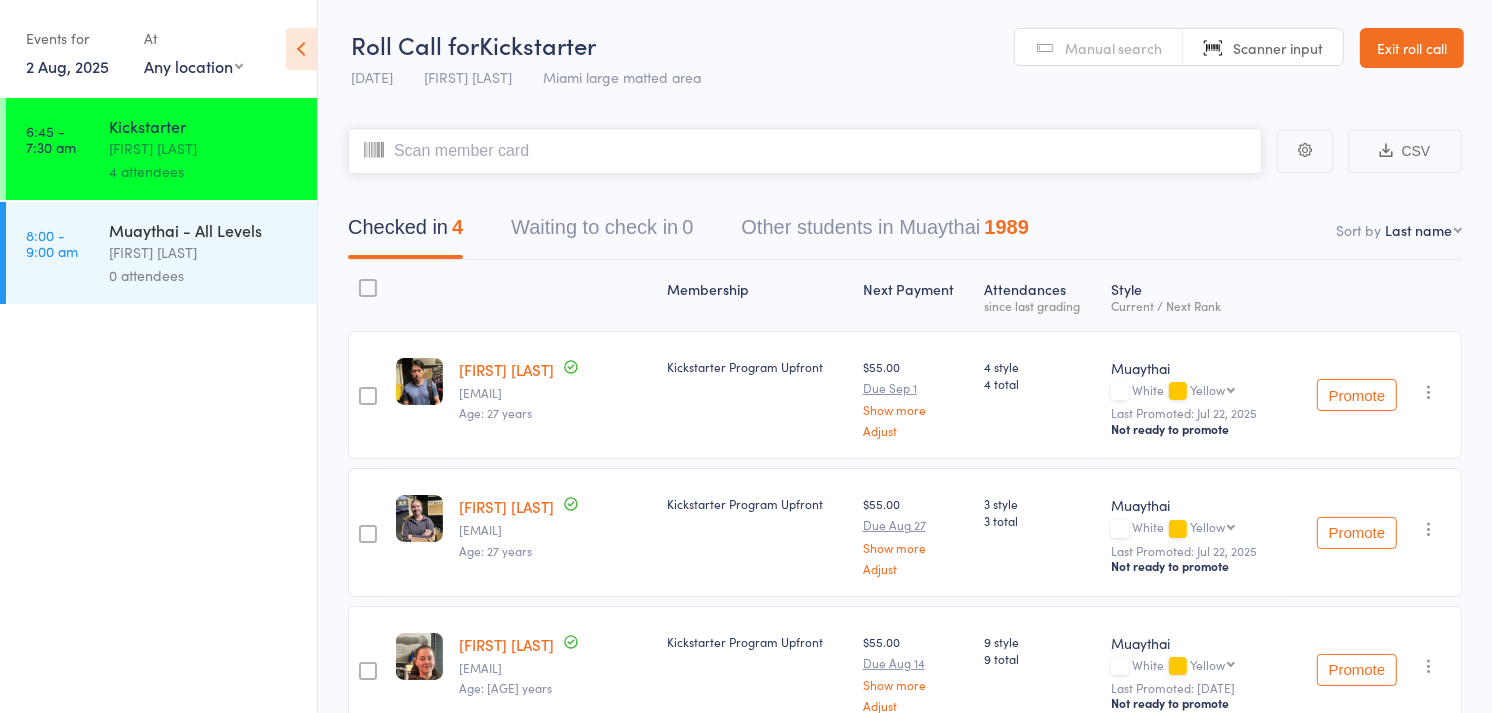 click at bounding box center [805, 151] 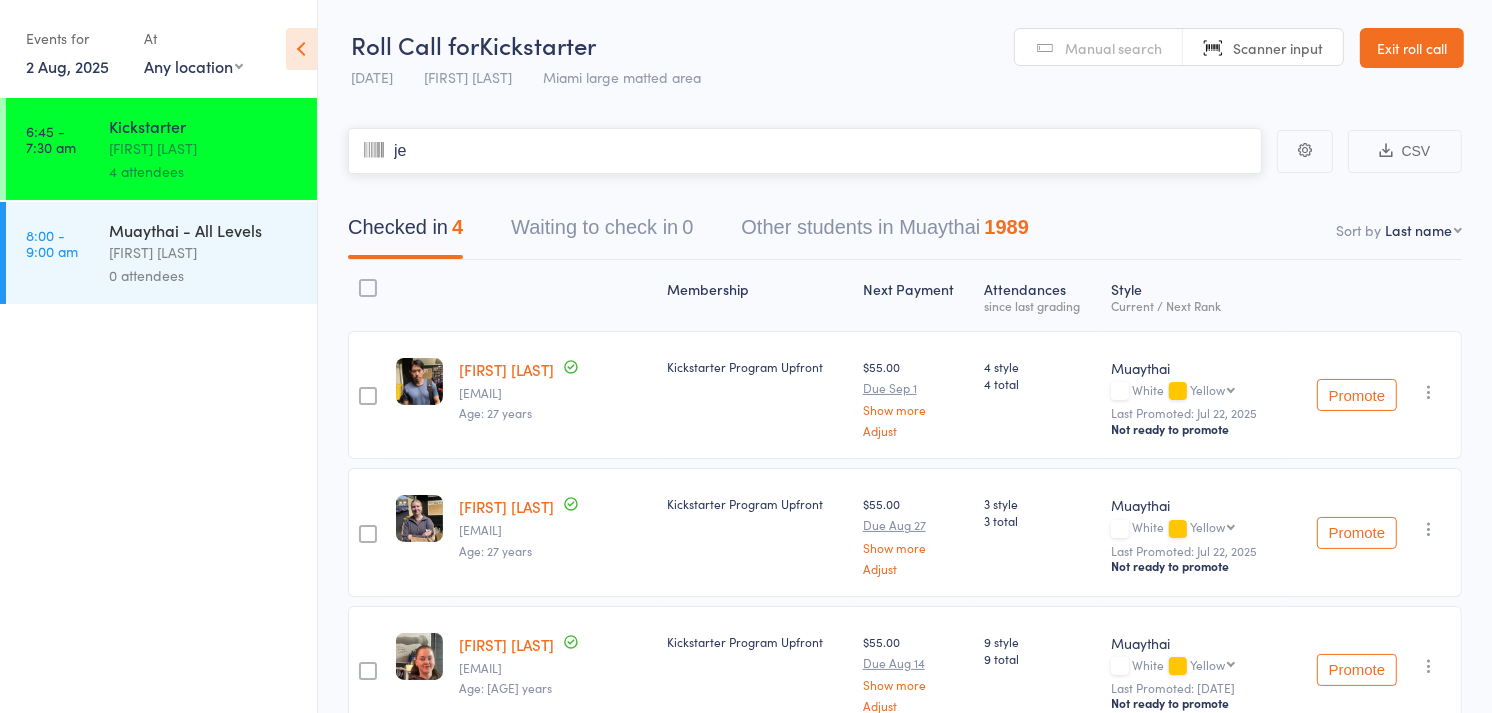 type on "jes" 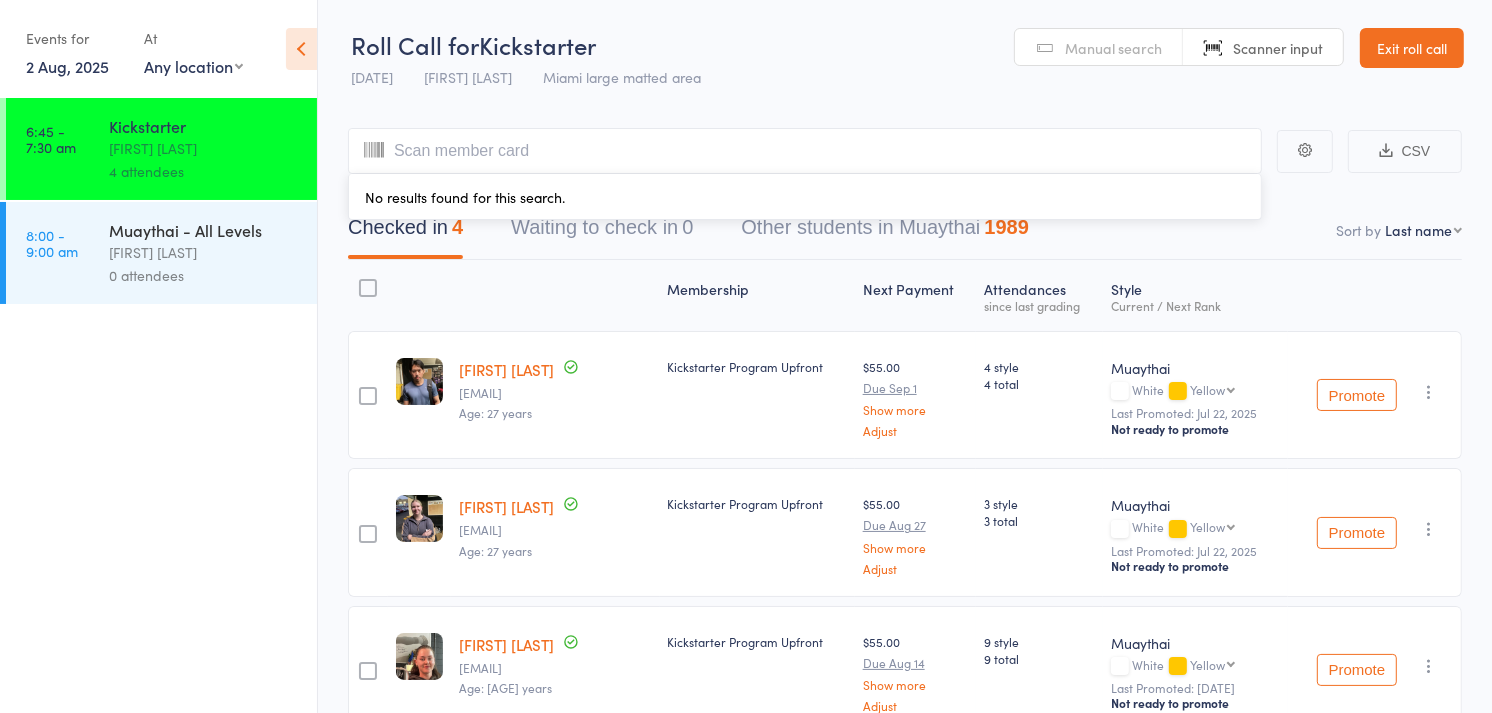 click on "Manual search" at bounding box center [1113, 48] 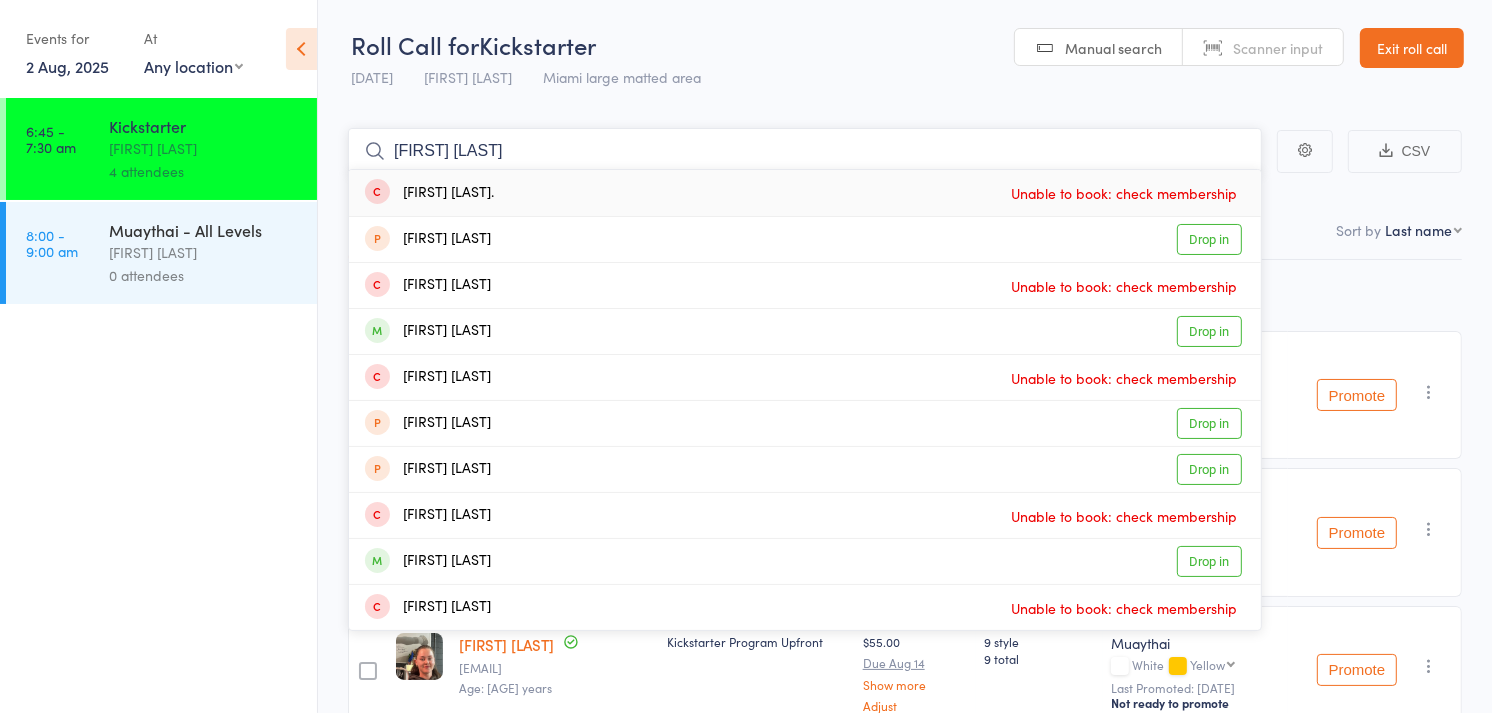 type on "[FIRST] [LAST]" 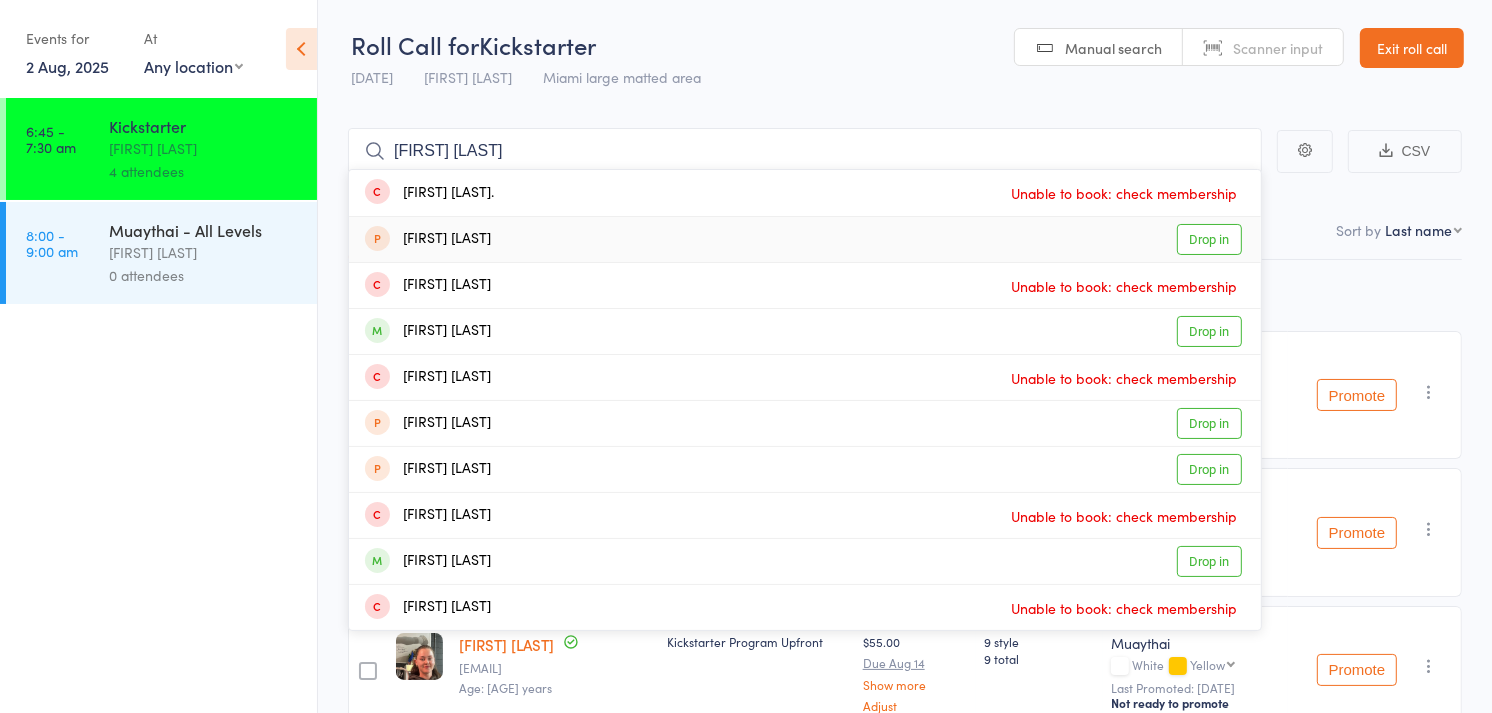 click on "Muaythai - All Levels" at bounding box center (204, 230) 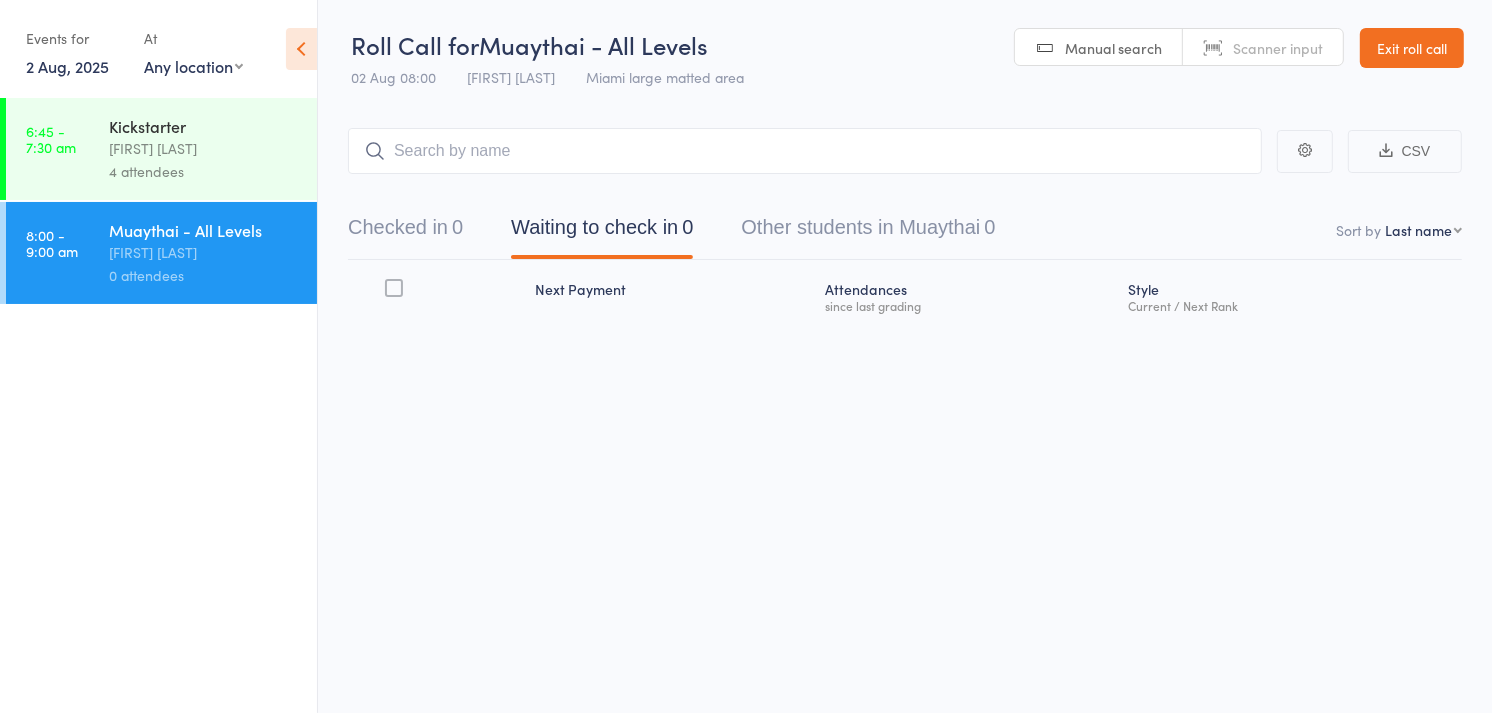 click on "Muaythai - All Levels" at bounding box center [204, 230] 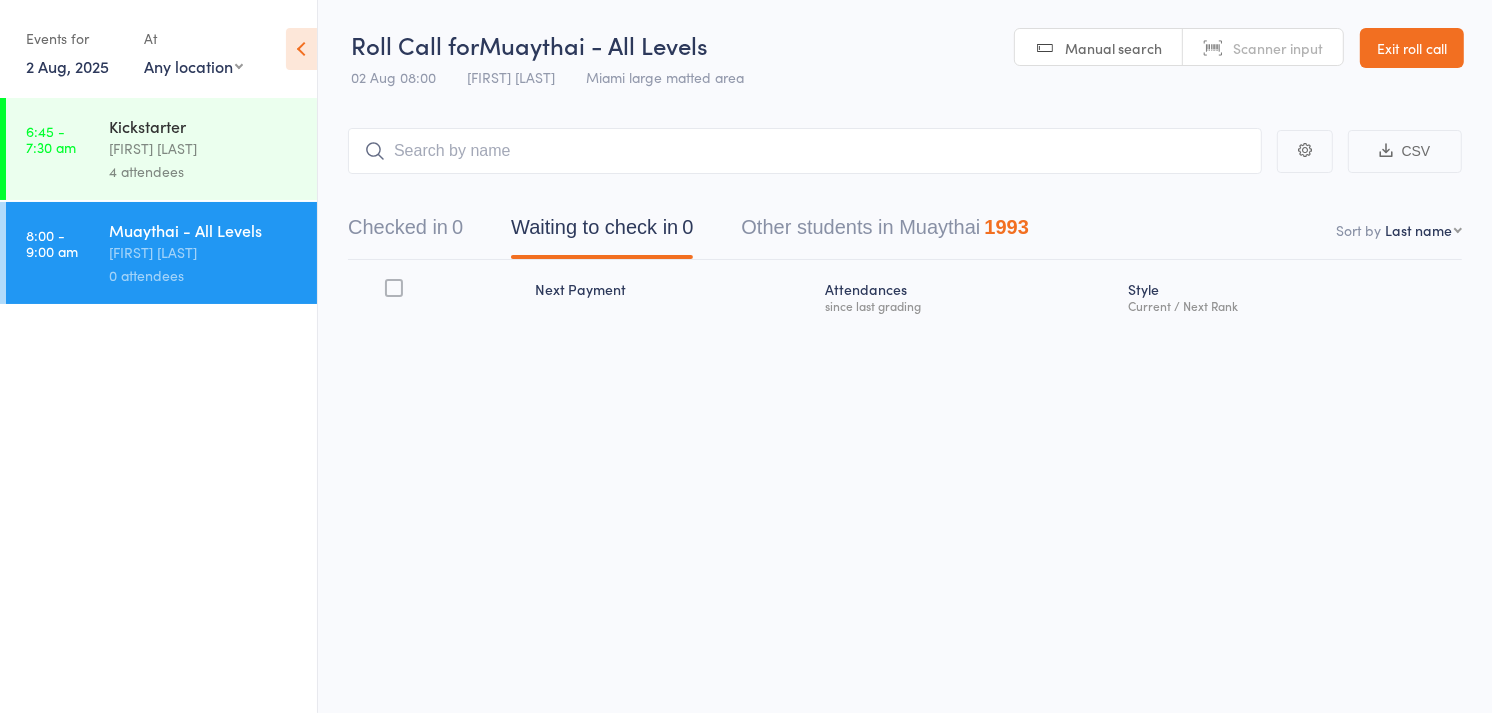 click on "Scanner input" at bounding box center [1278, 48] 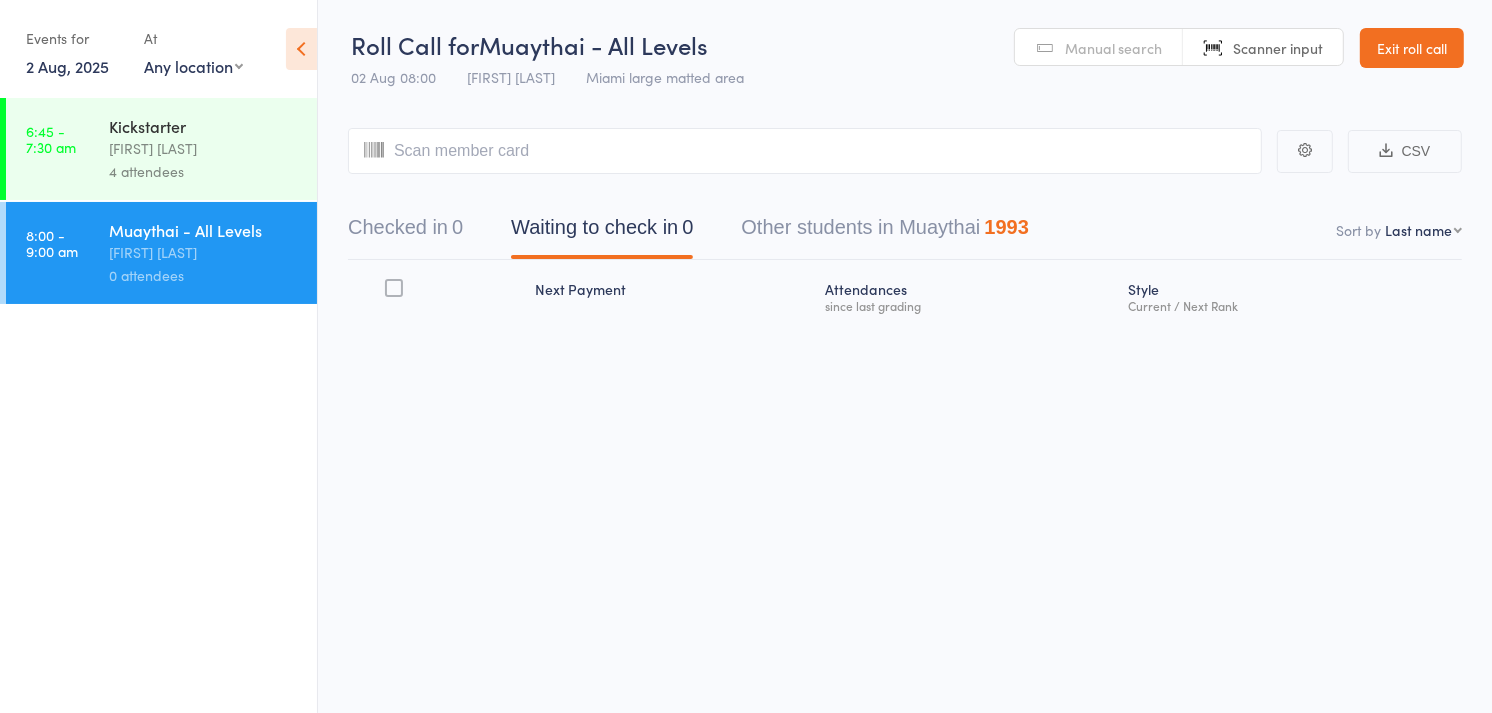 click on "Manual search" at bounding box center [1099, 48] 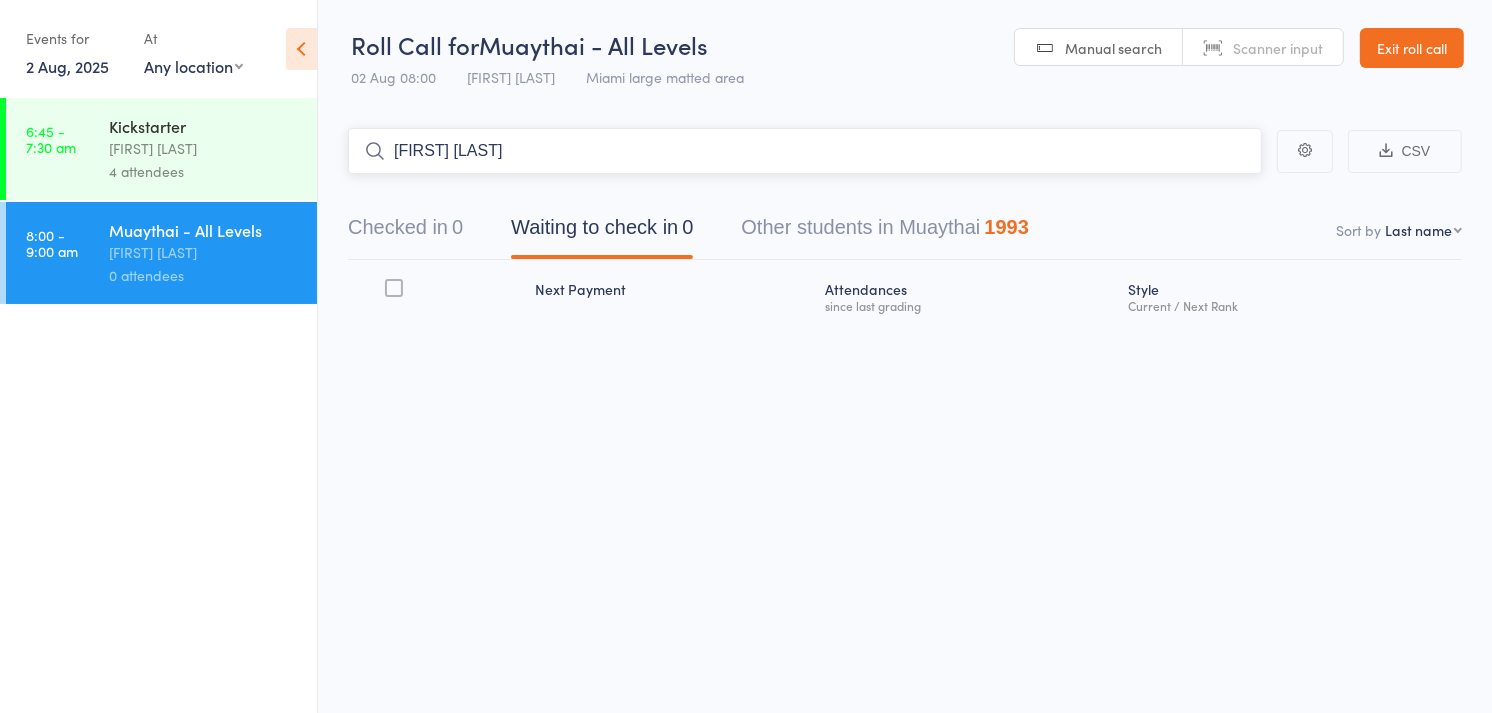 click on "jack andrew" at bounding box center [805, 151] 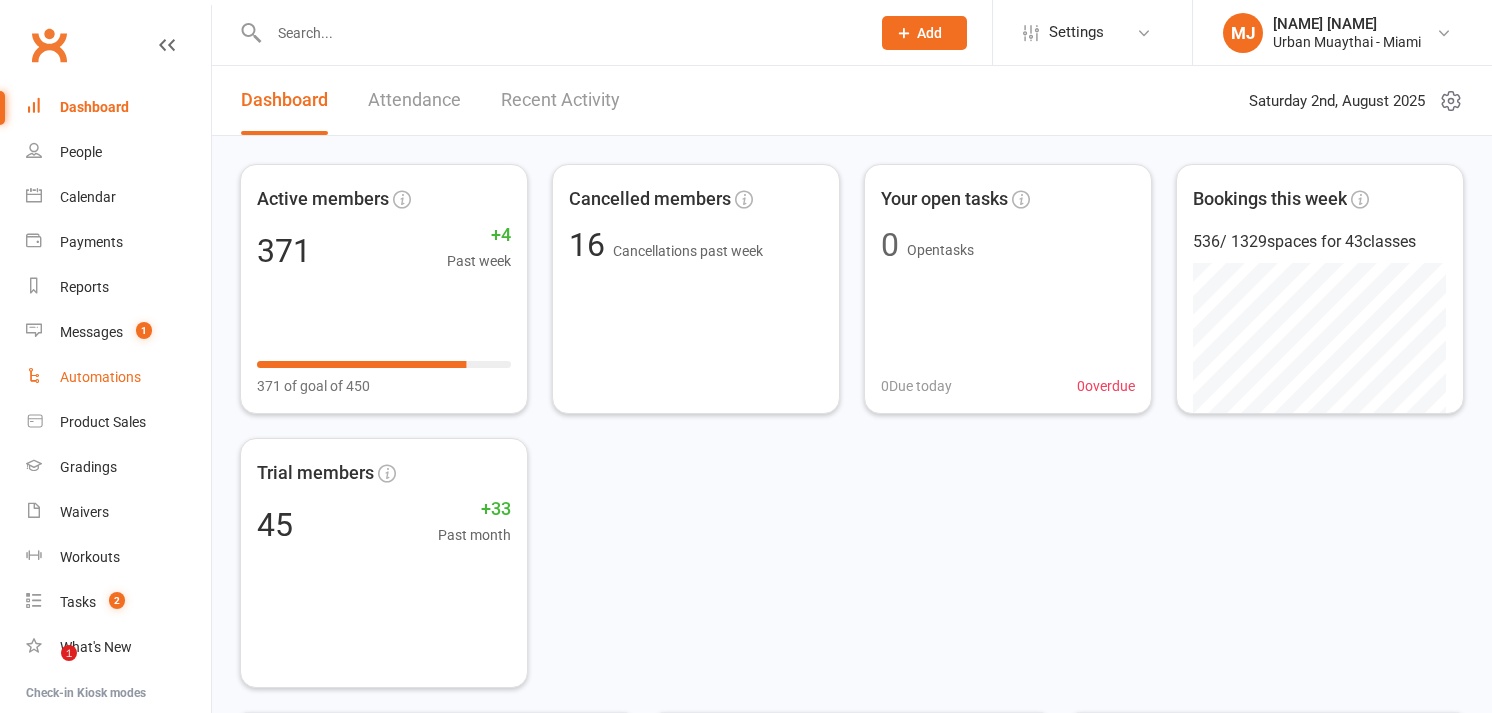 scroll, scrollTop: 0, scrollLeft: 0, axis: both 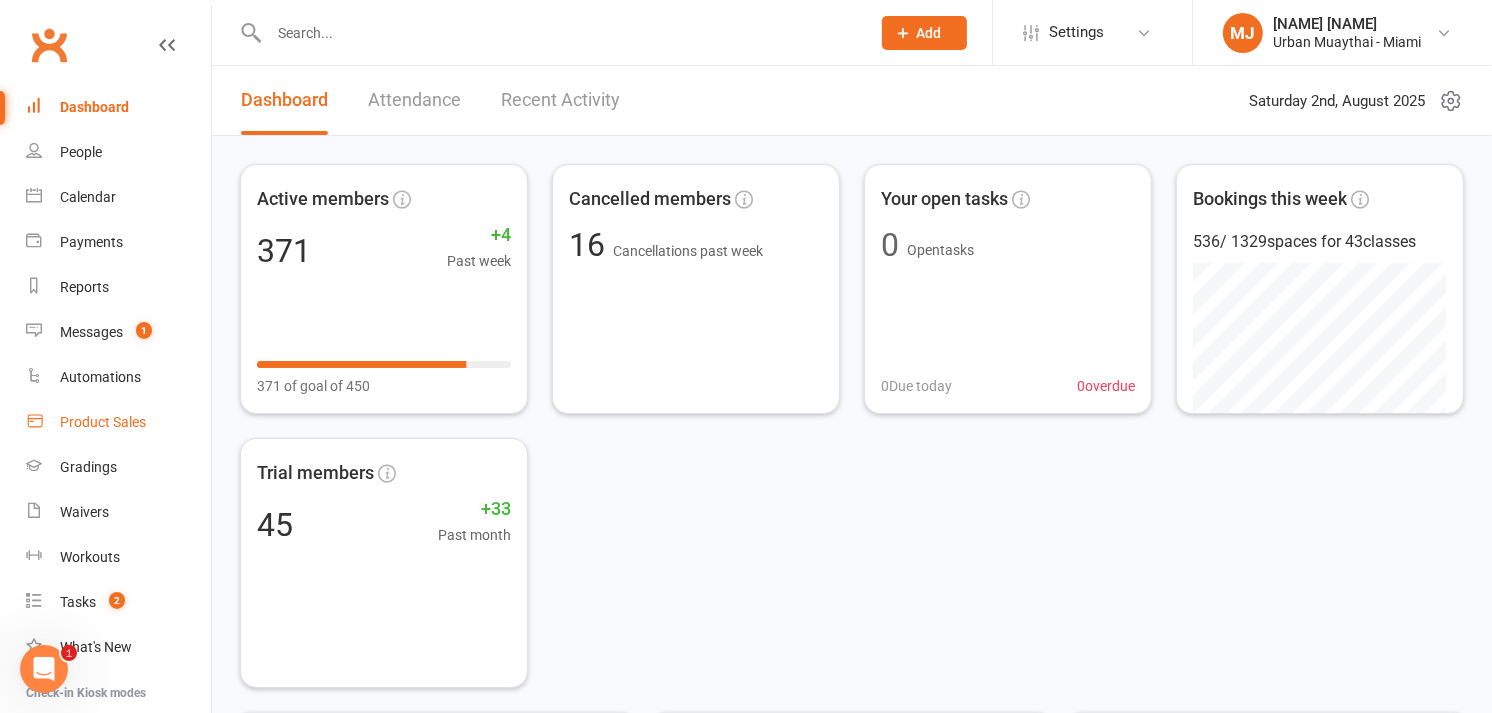 click on "Product Sales" at bounding box center [103, 422] 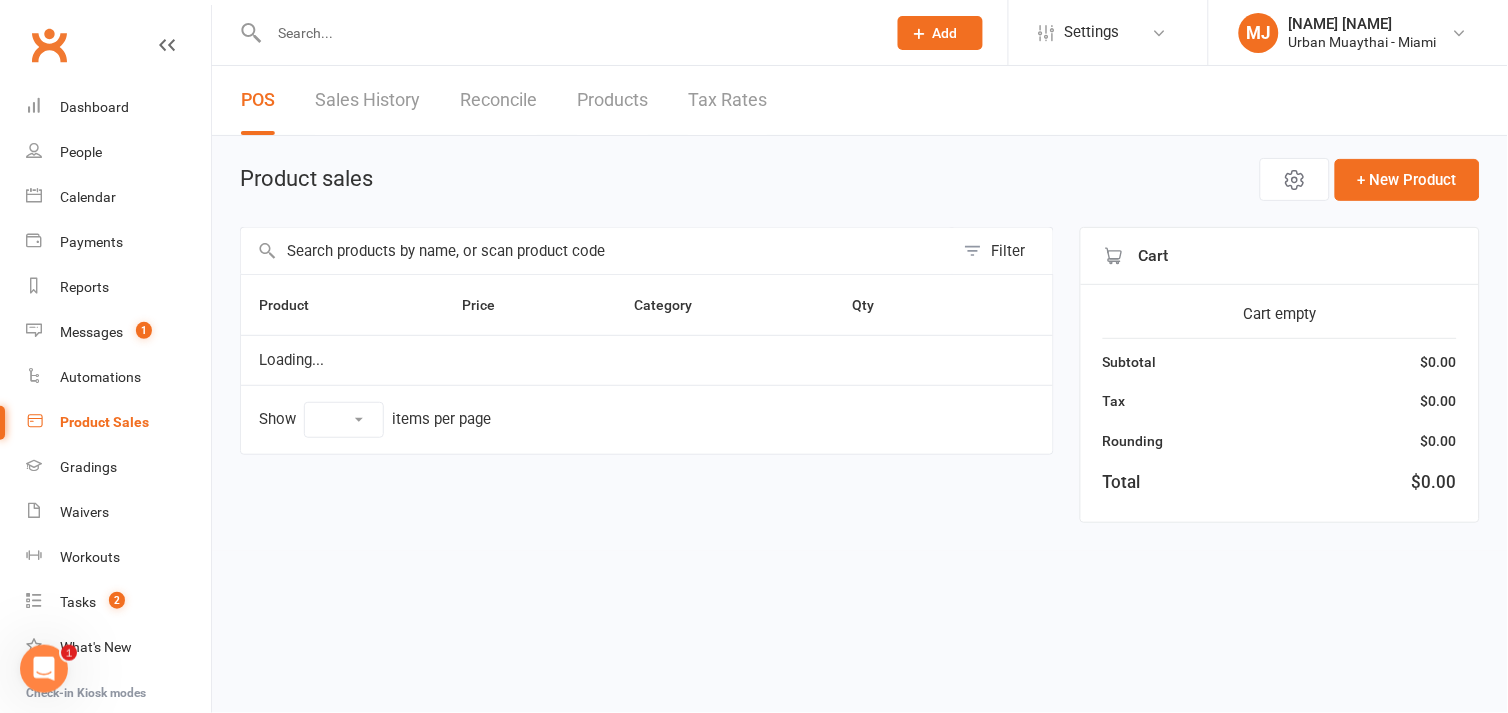 select on "10" 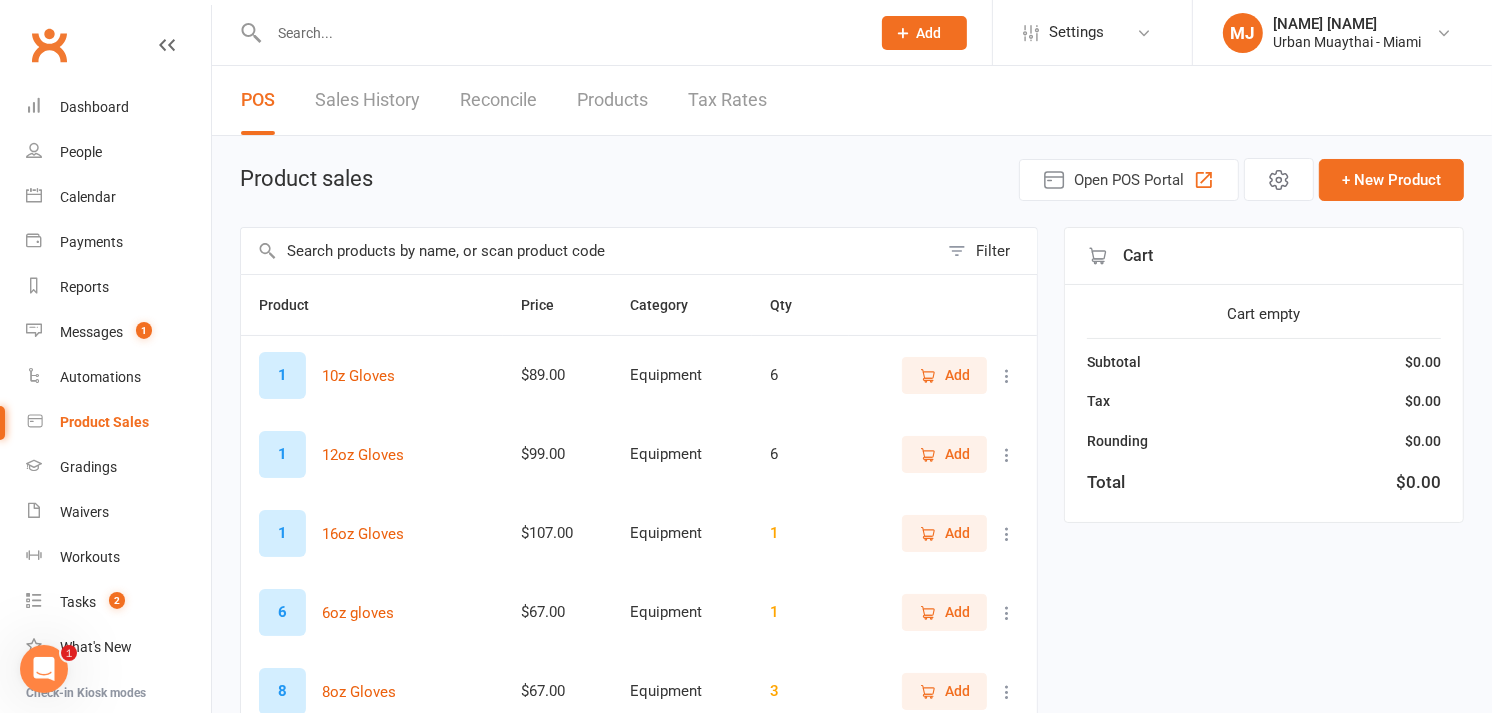 click at bounding box center (589, 251) 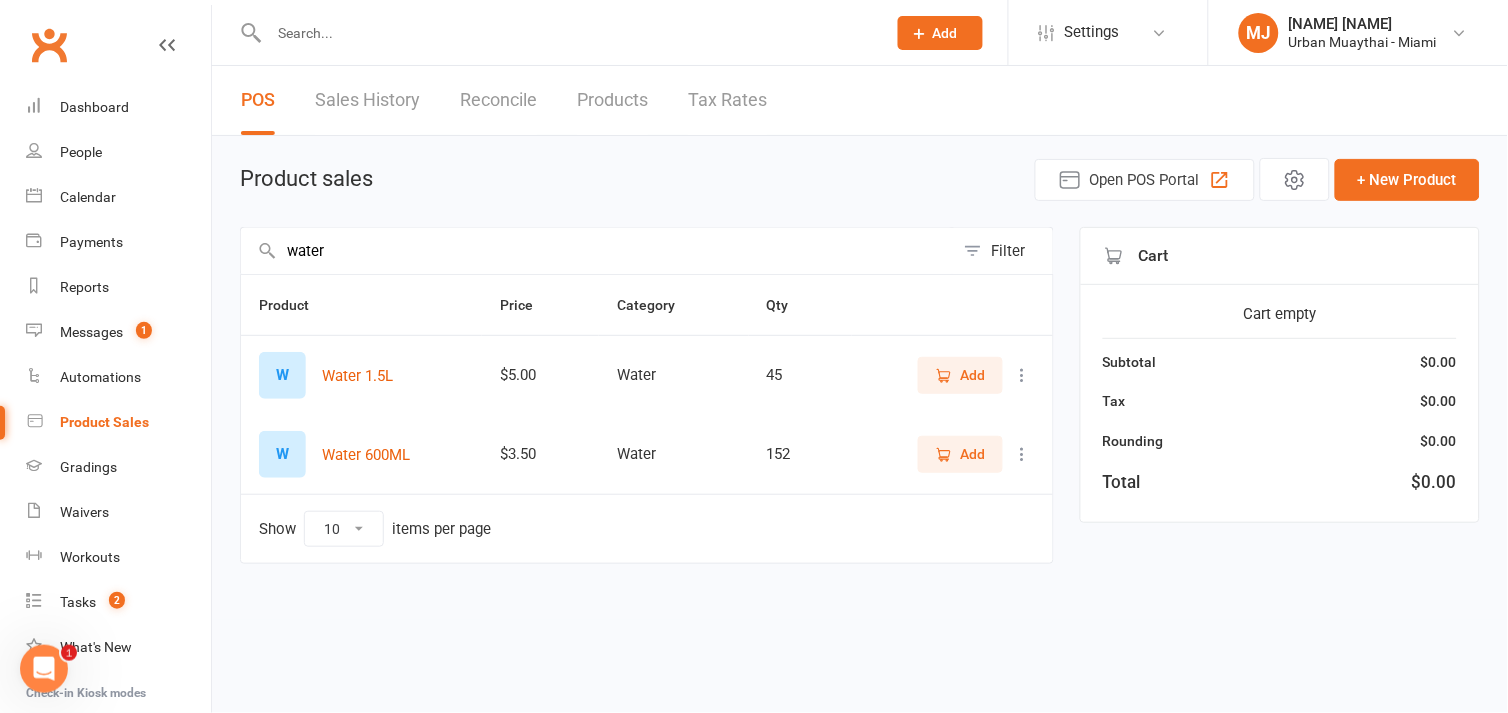 type on "water" 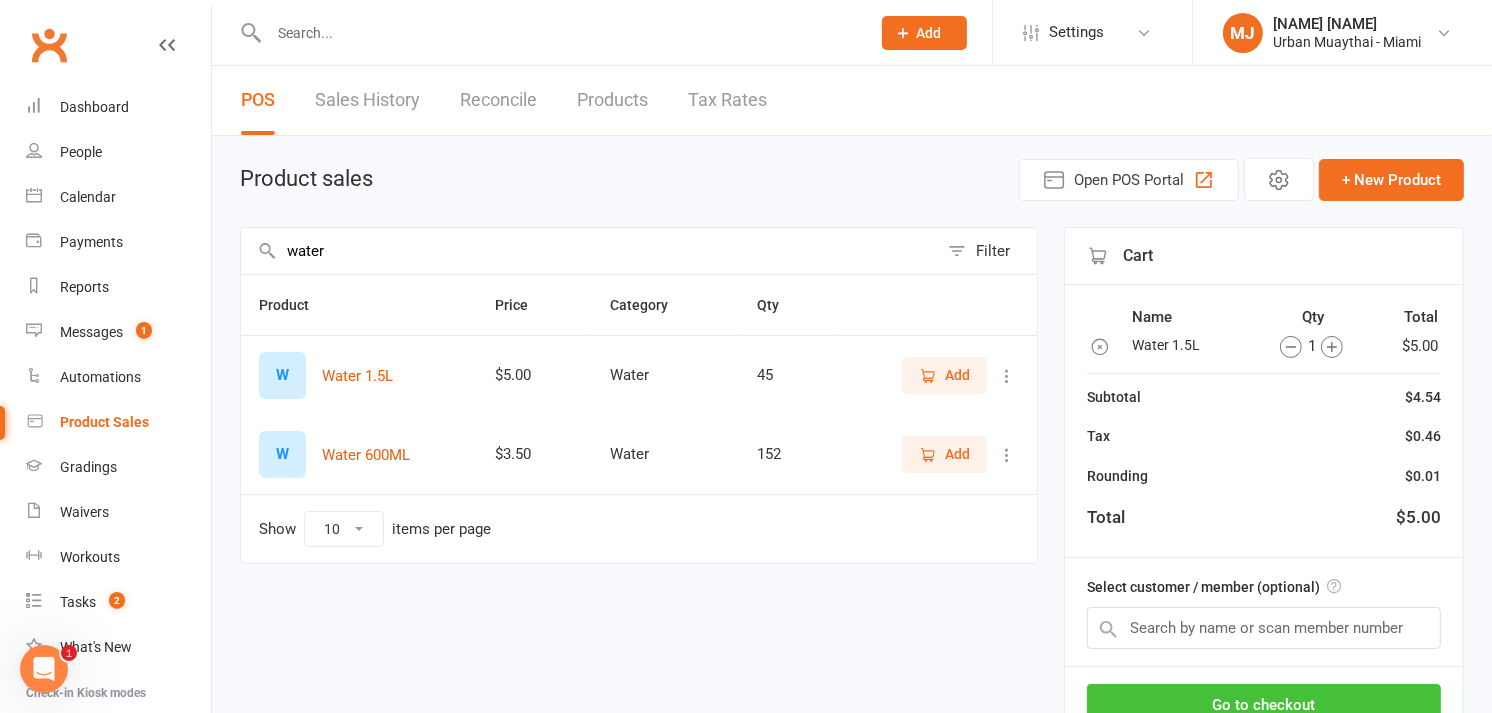 click on "Go to checkout" at bounding box center (1264, 705) 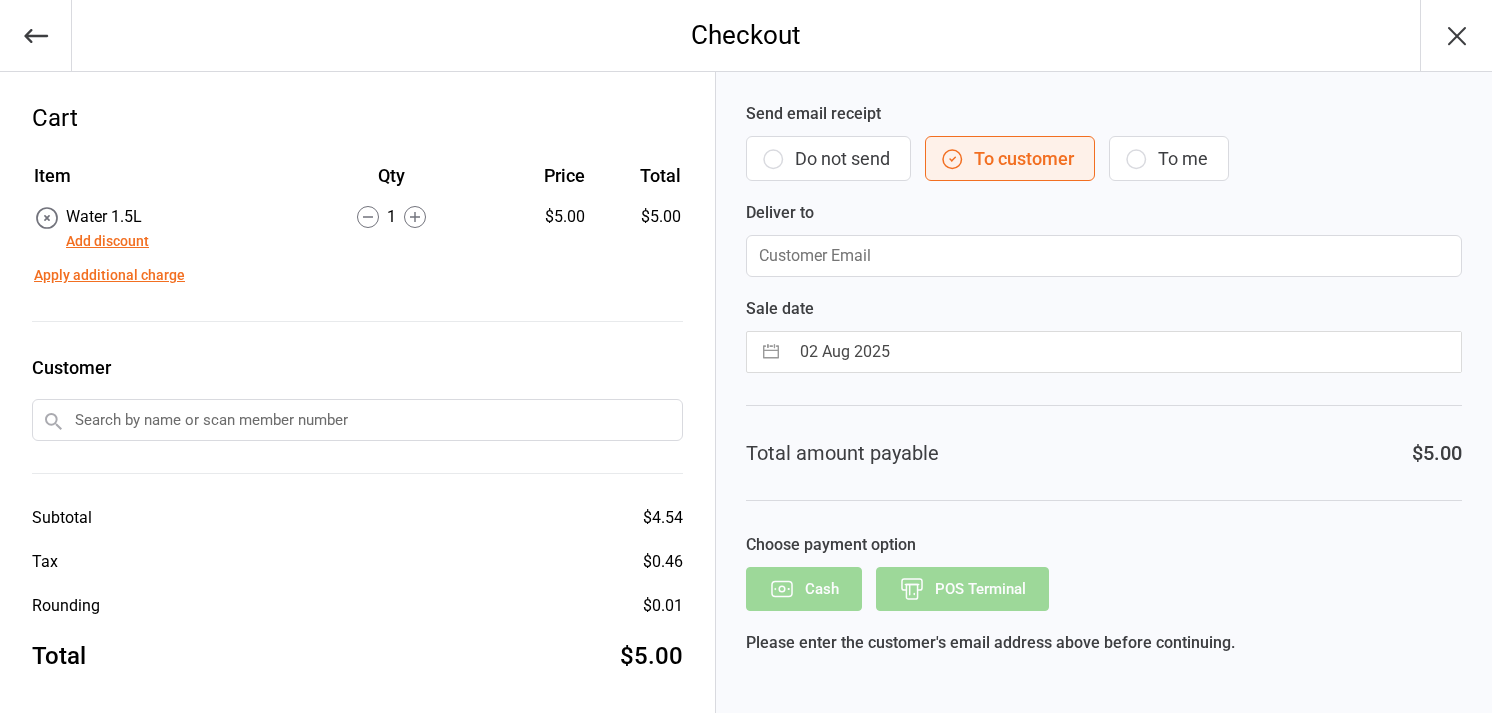 click on "Do not send" at bounding box center [828, 158] 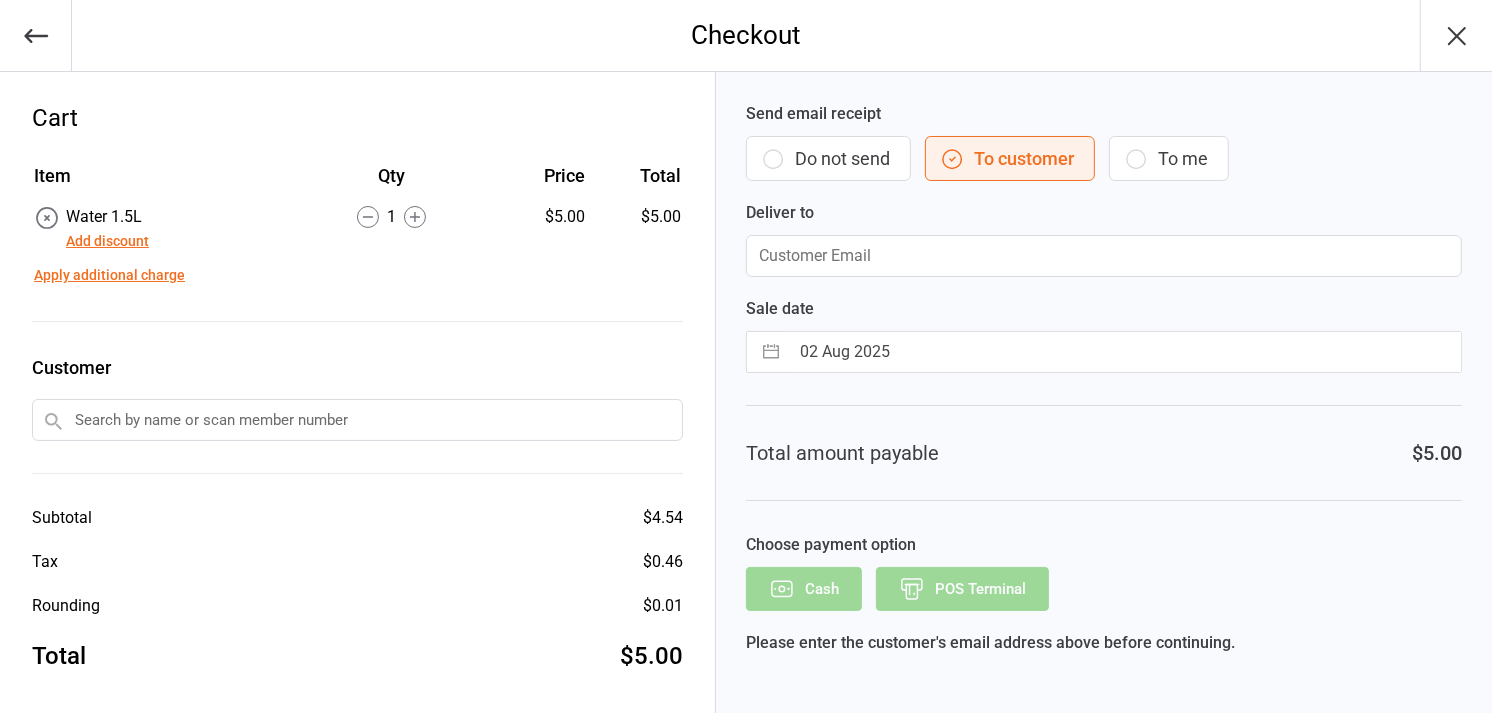 scroll, scrollTop: 0, scrollLeft: 0, axis: both 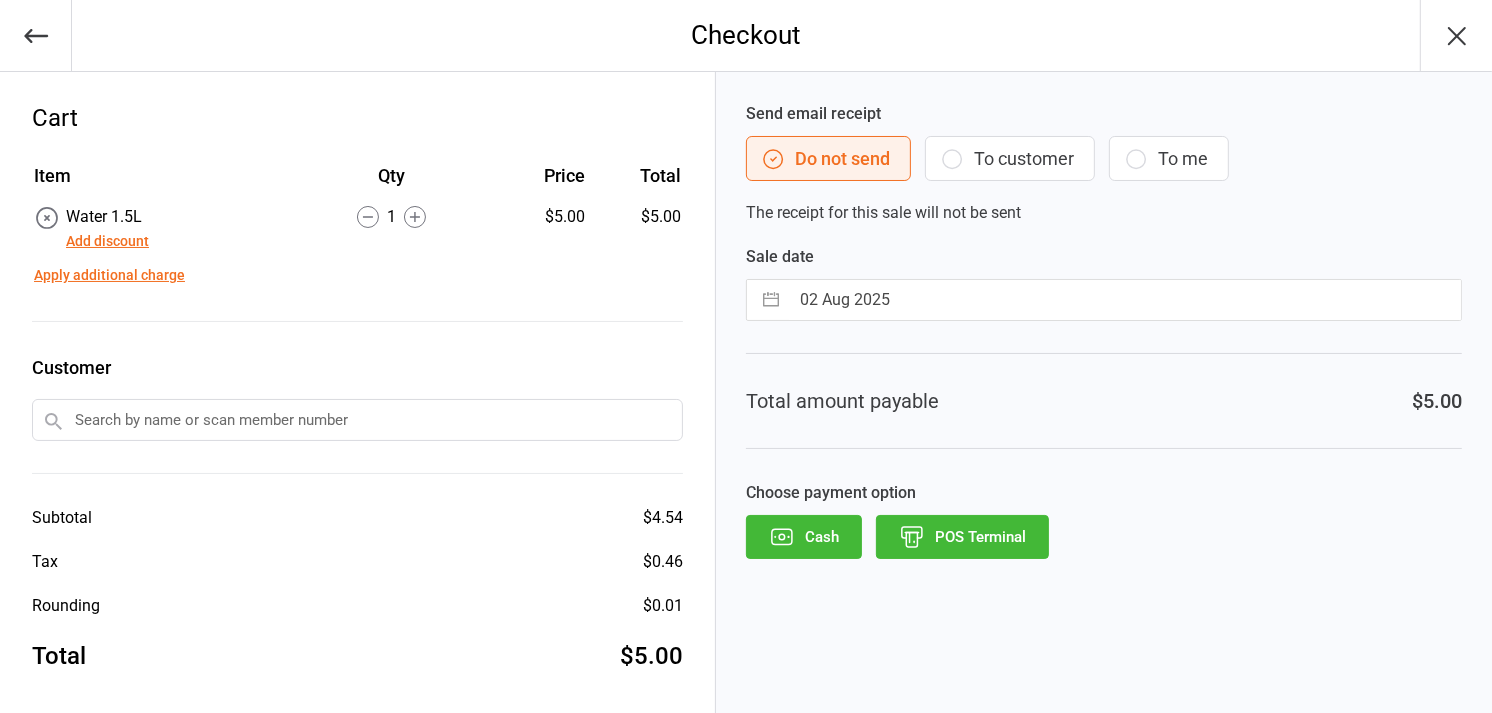 click on "Cash" at bounding box center [804, 537] 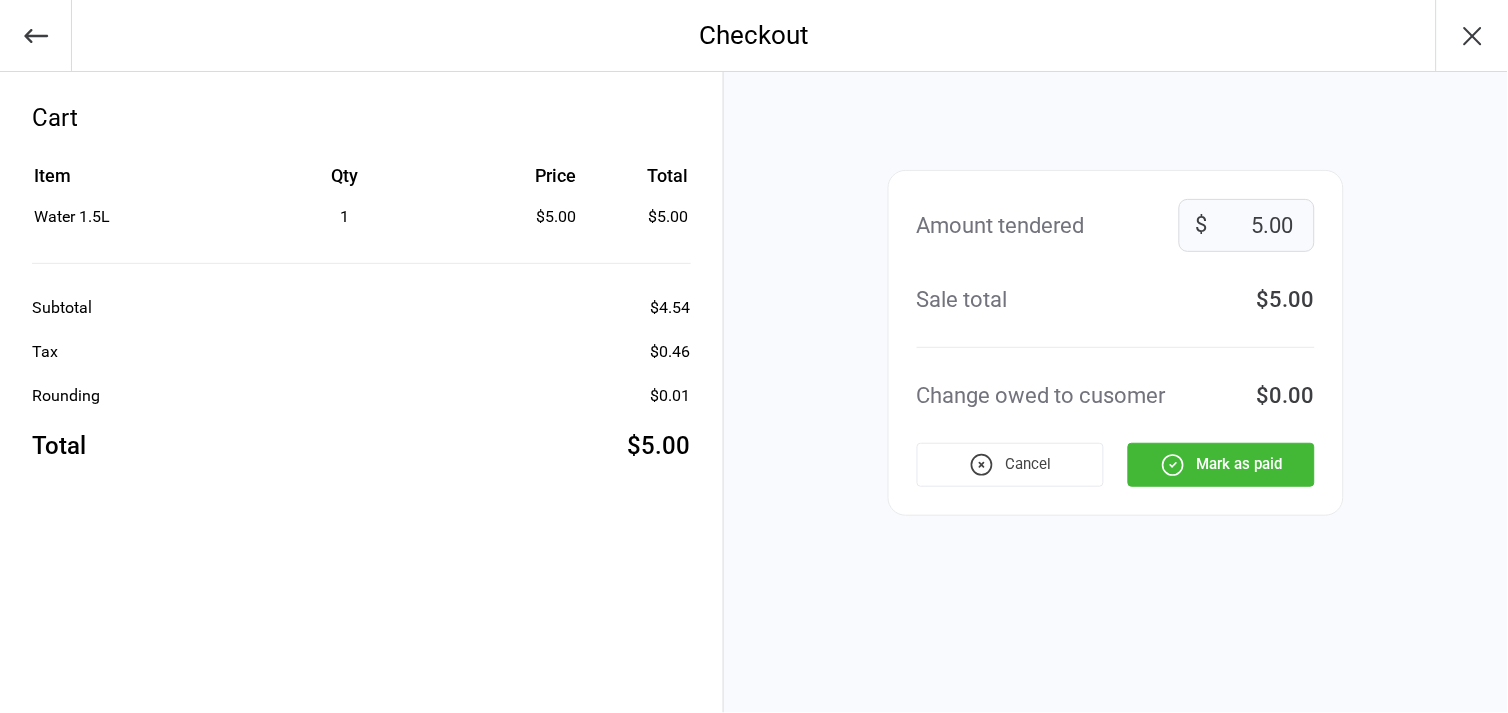 click on "Change owed to cusomer $0.00" at bounding box center [1116, 395] 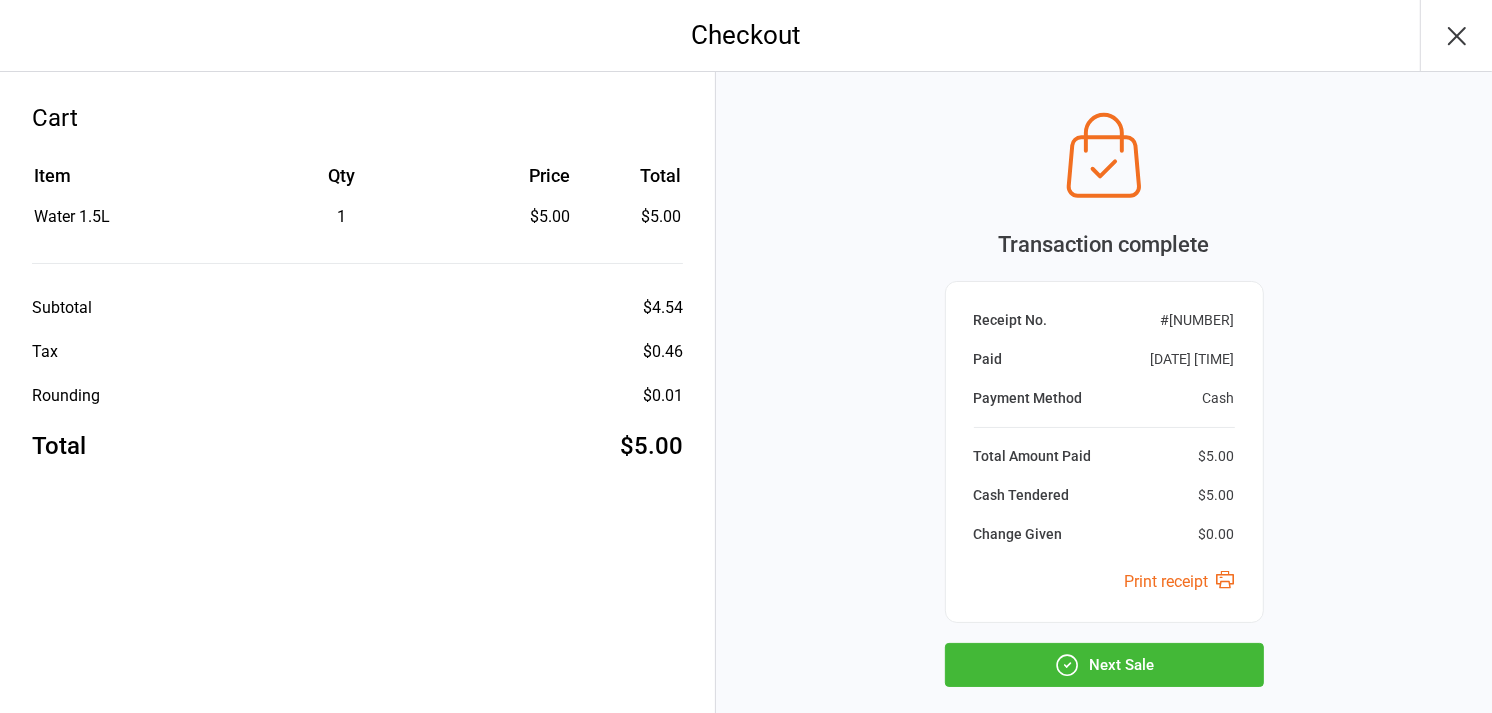 click on "Next Sale" at bounding box center (1104, 665) 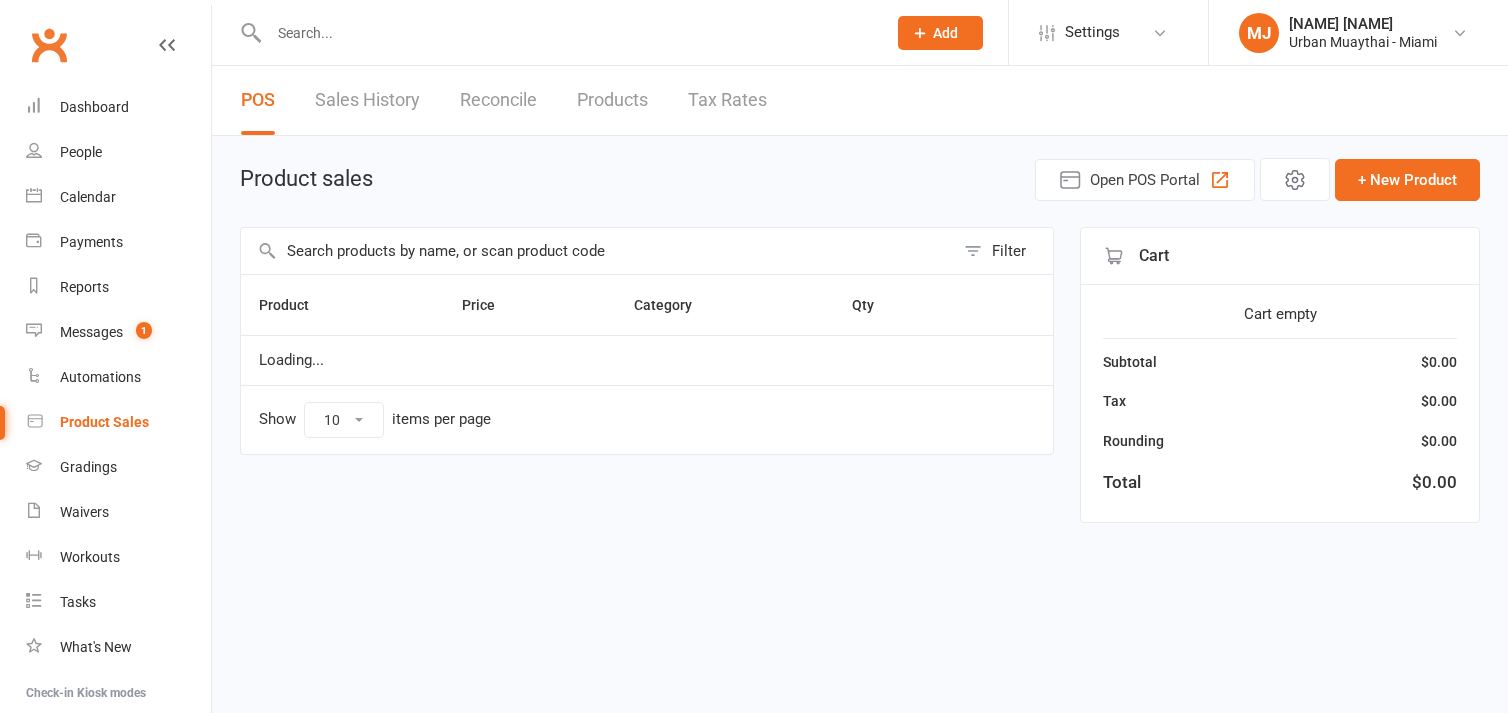 scroll, scrollTop: 0, scrollLeft: 0, axis: both 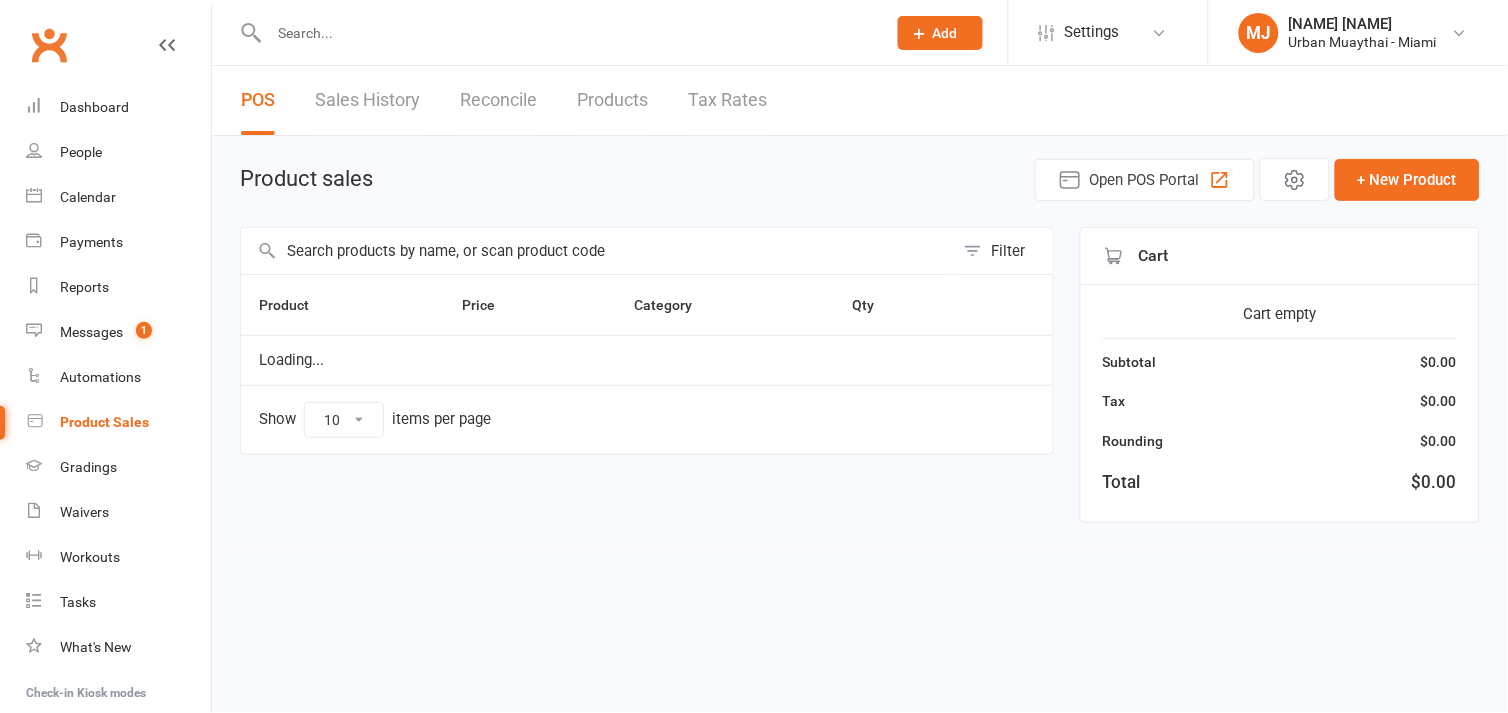 click at bounding box center (597, 251) 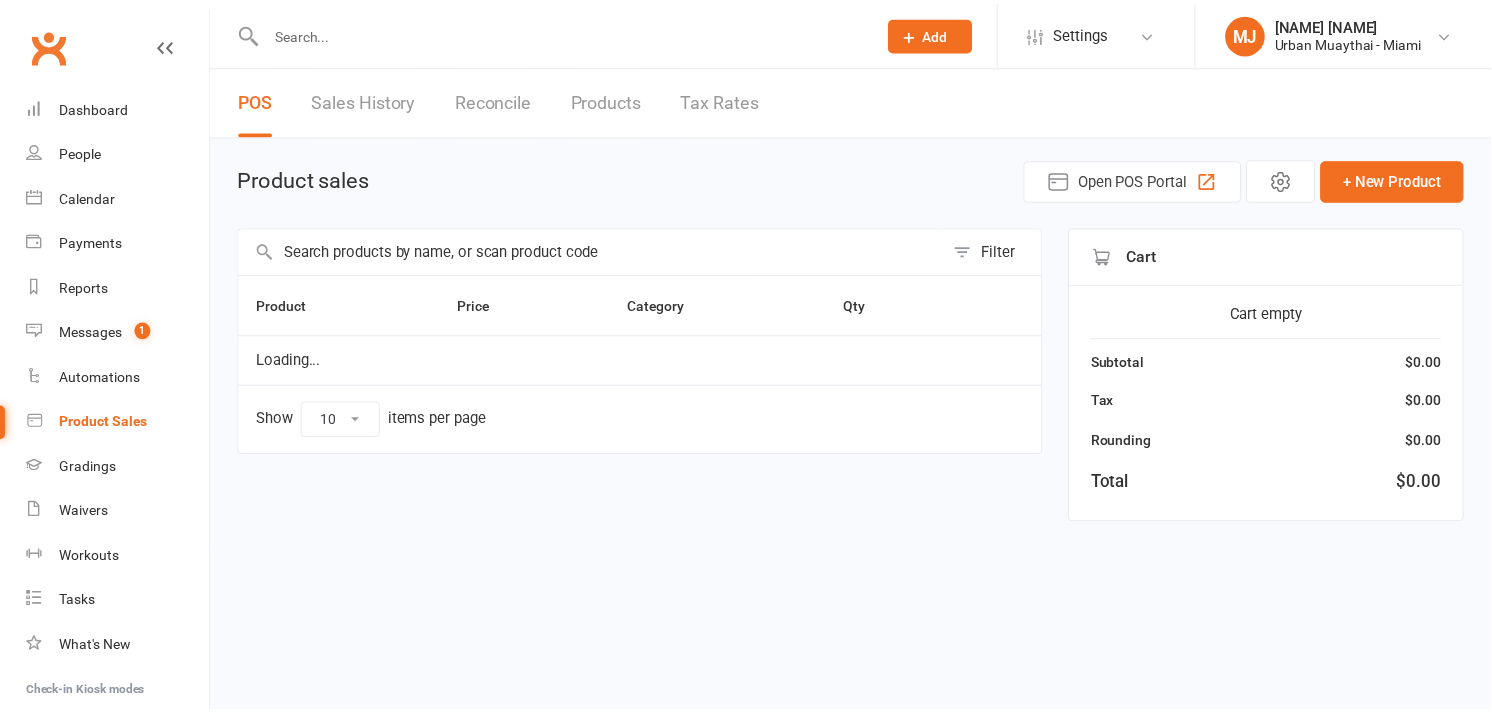 scroll, scrollTop: 0, scrollLeft: 0, axis: both 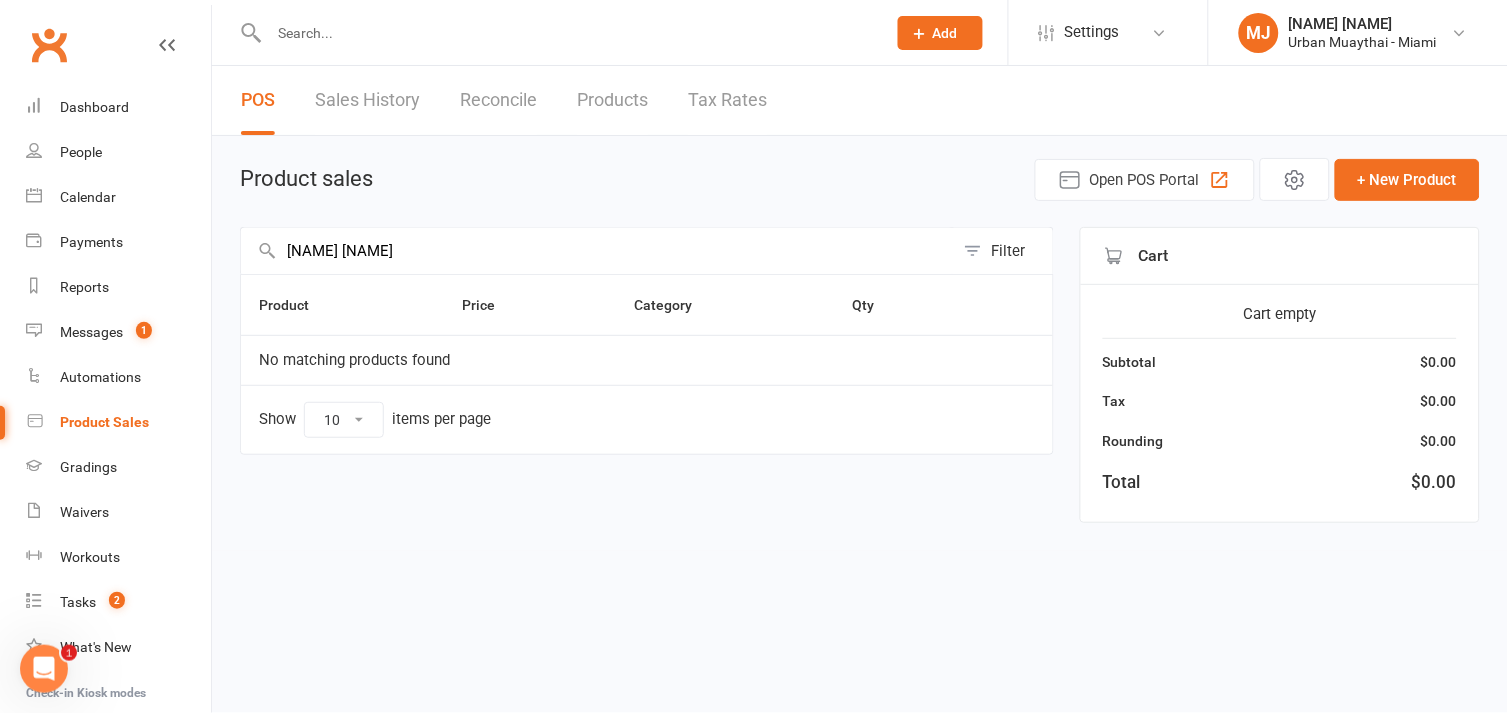 type on "jessica milton" 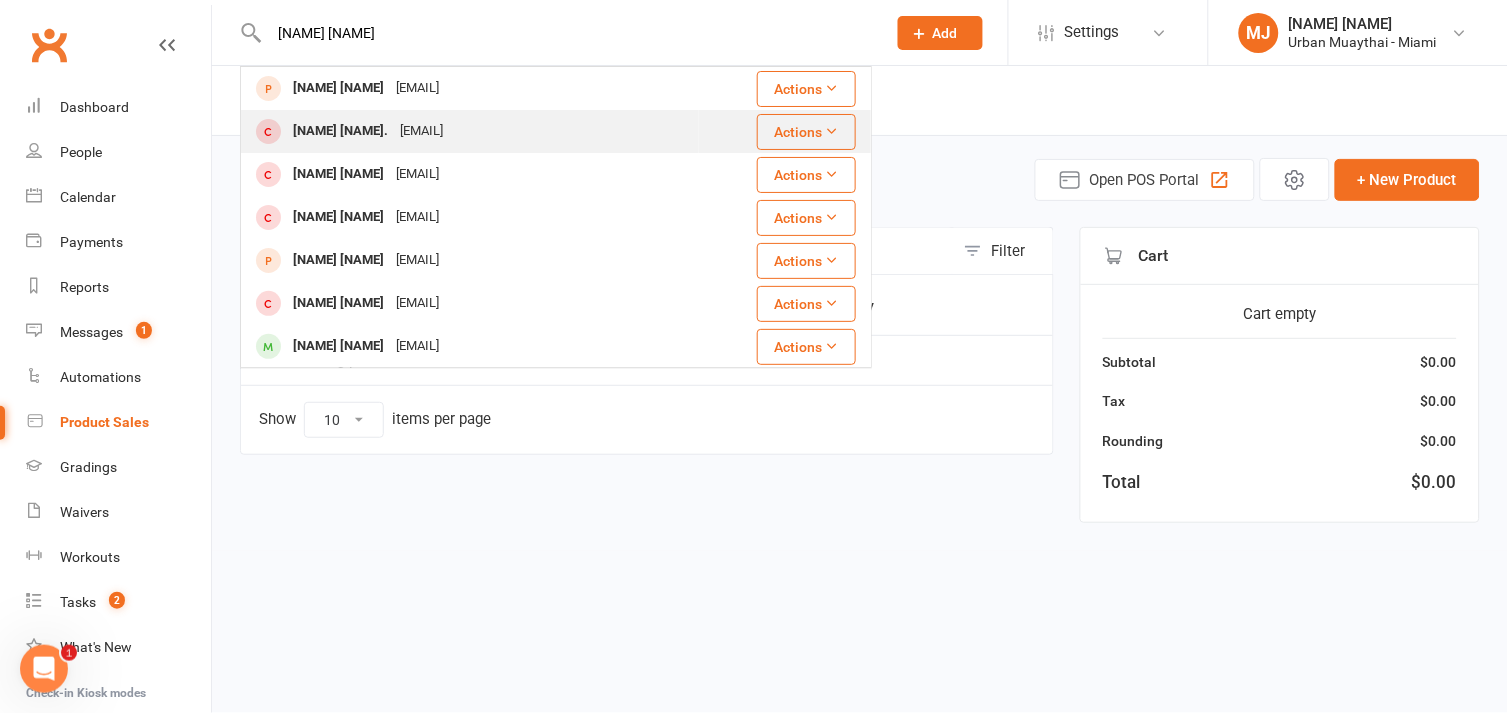 type on "jessica milton" 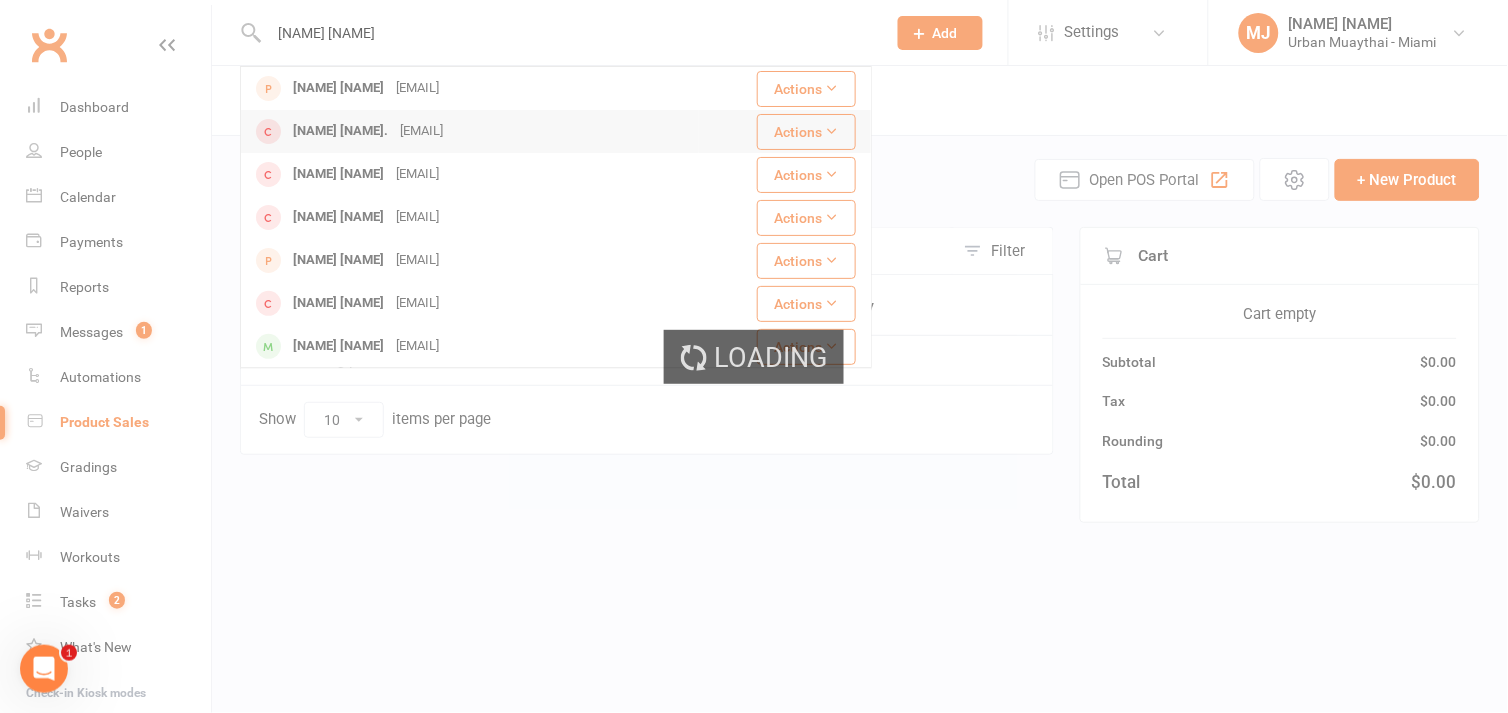 type 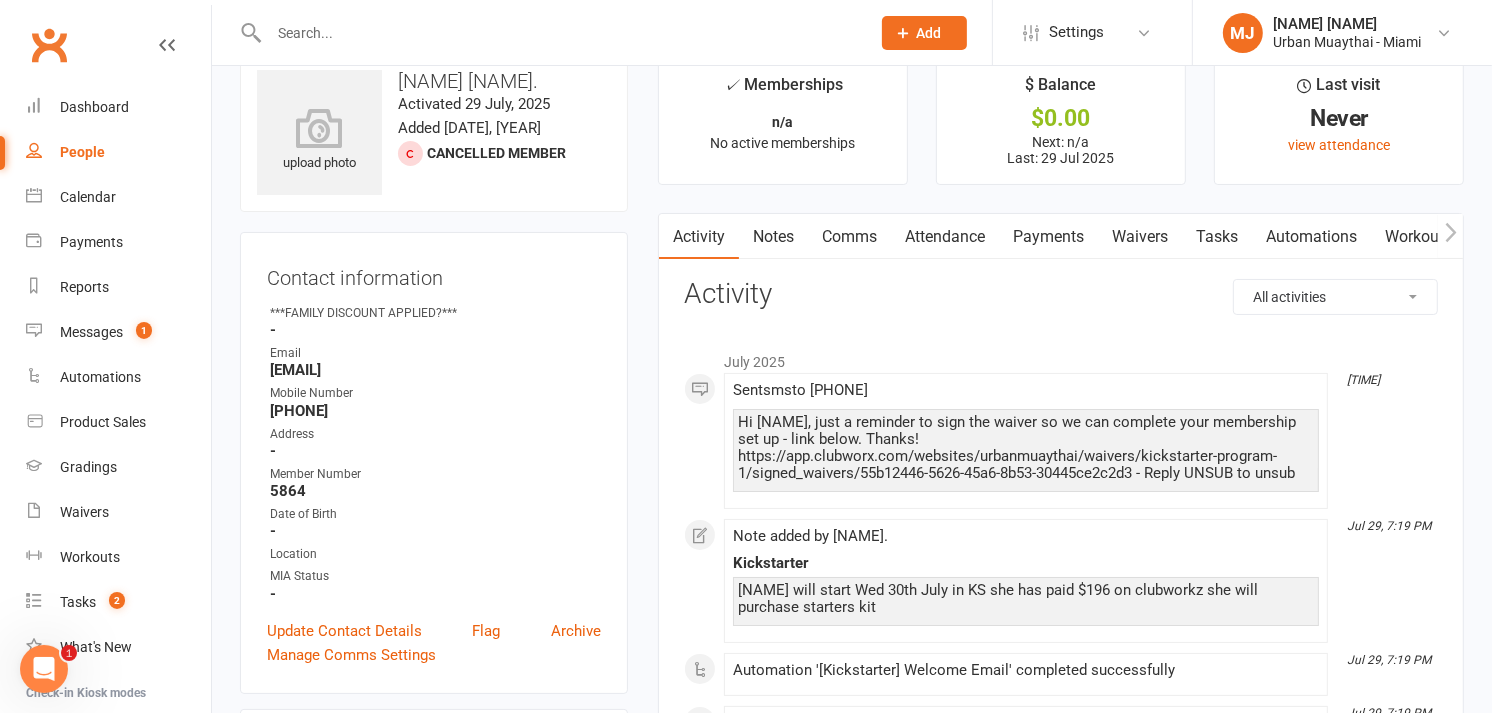 scroll, scrollTop: 0, scrollLeft: 0, axis: both 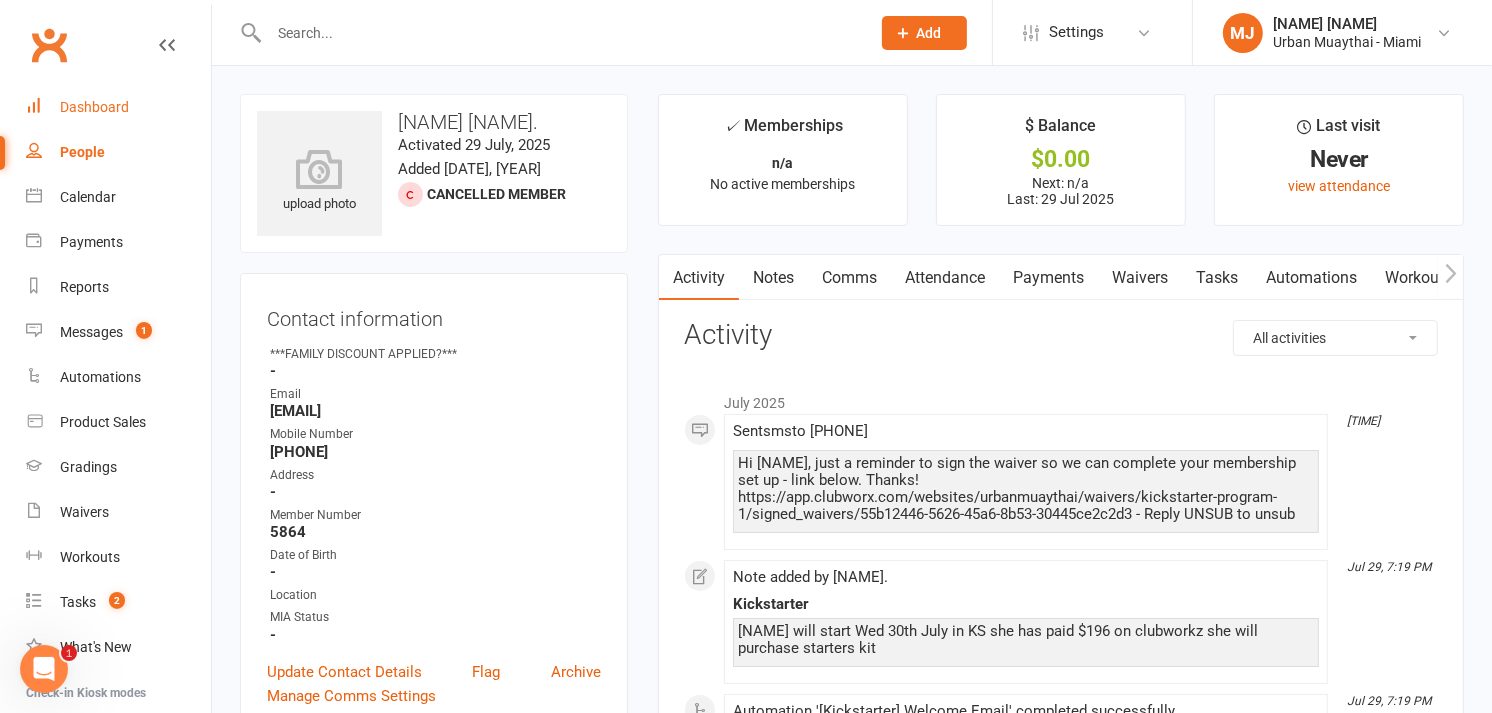 click on "Dashboard" at bounding box center (94, 107) 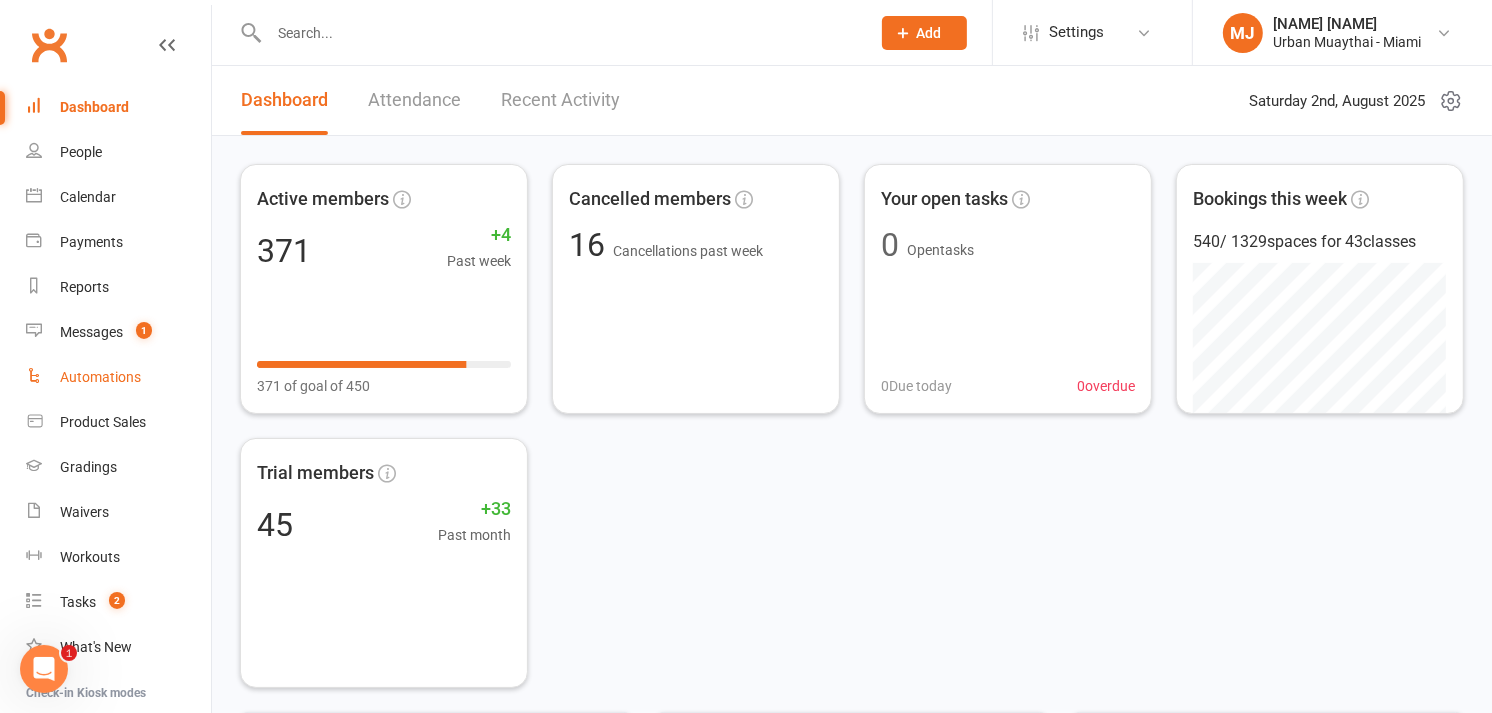 scroll, scrollTop: 203, scrollLeft: 0, axis: vertical 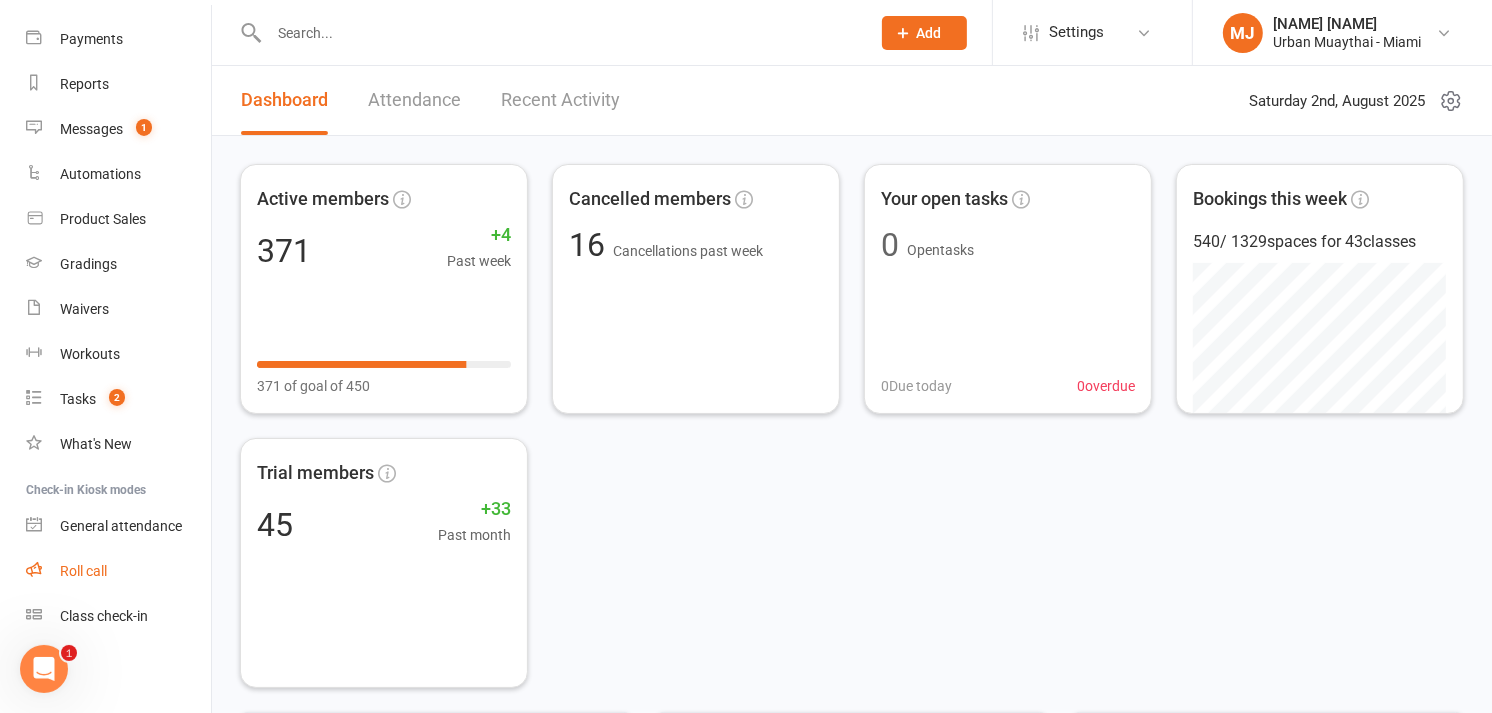 click on "Roll call" at bounding box center (118, 571) 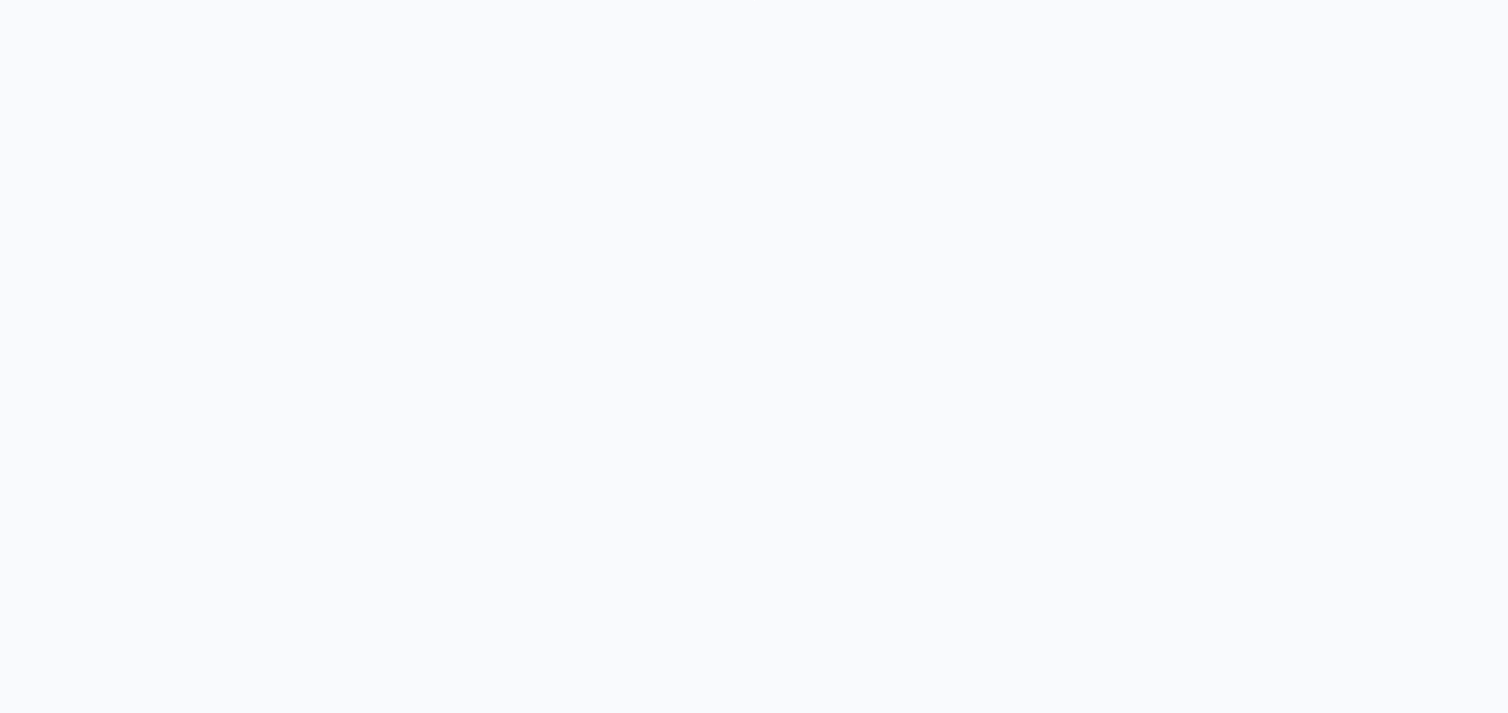 scroll, scrollTop: 0, scrollLeft: 0, axis: both 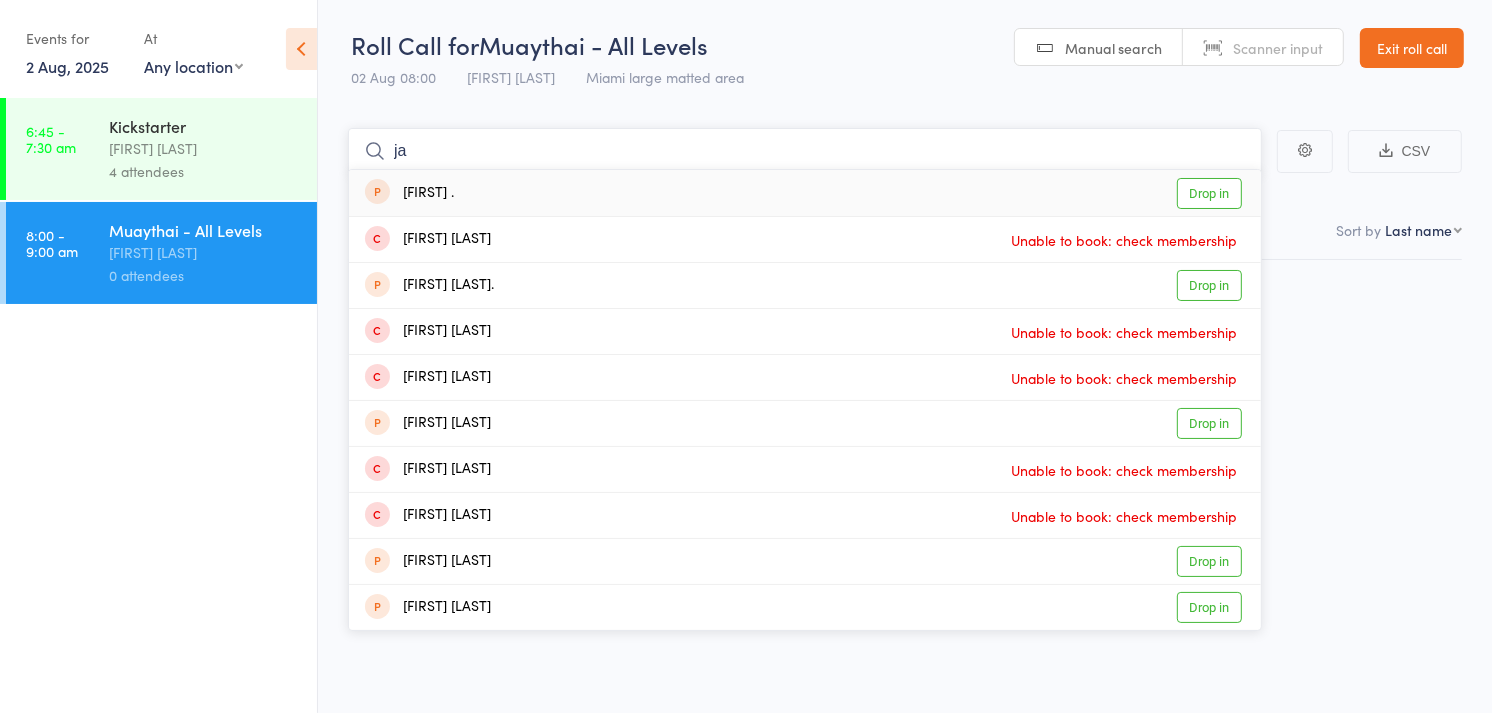 type on "j" 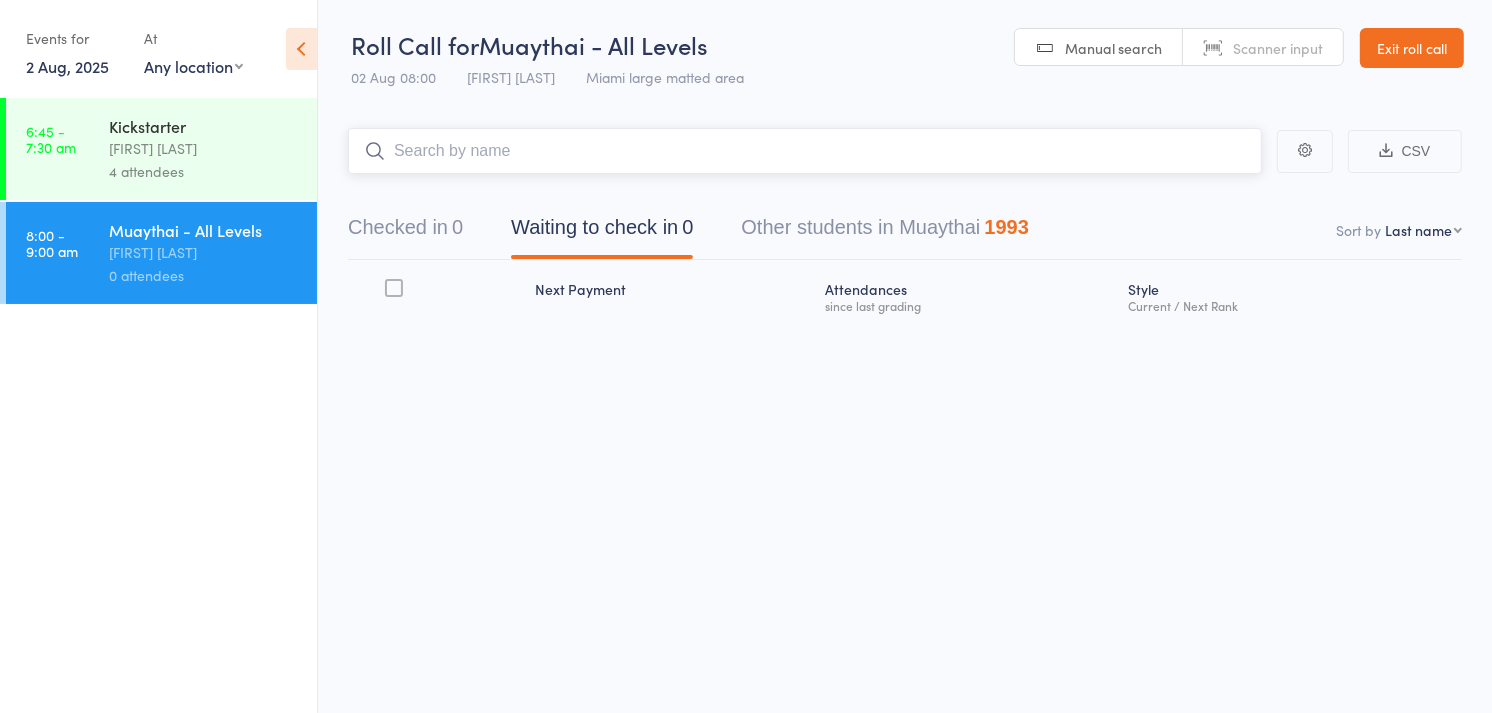 type on "j" 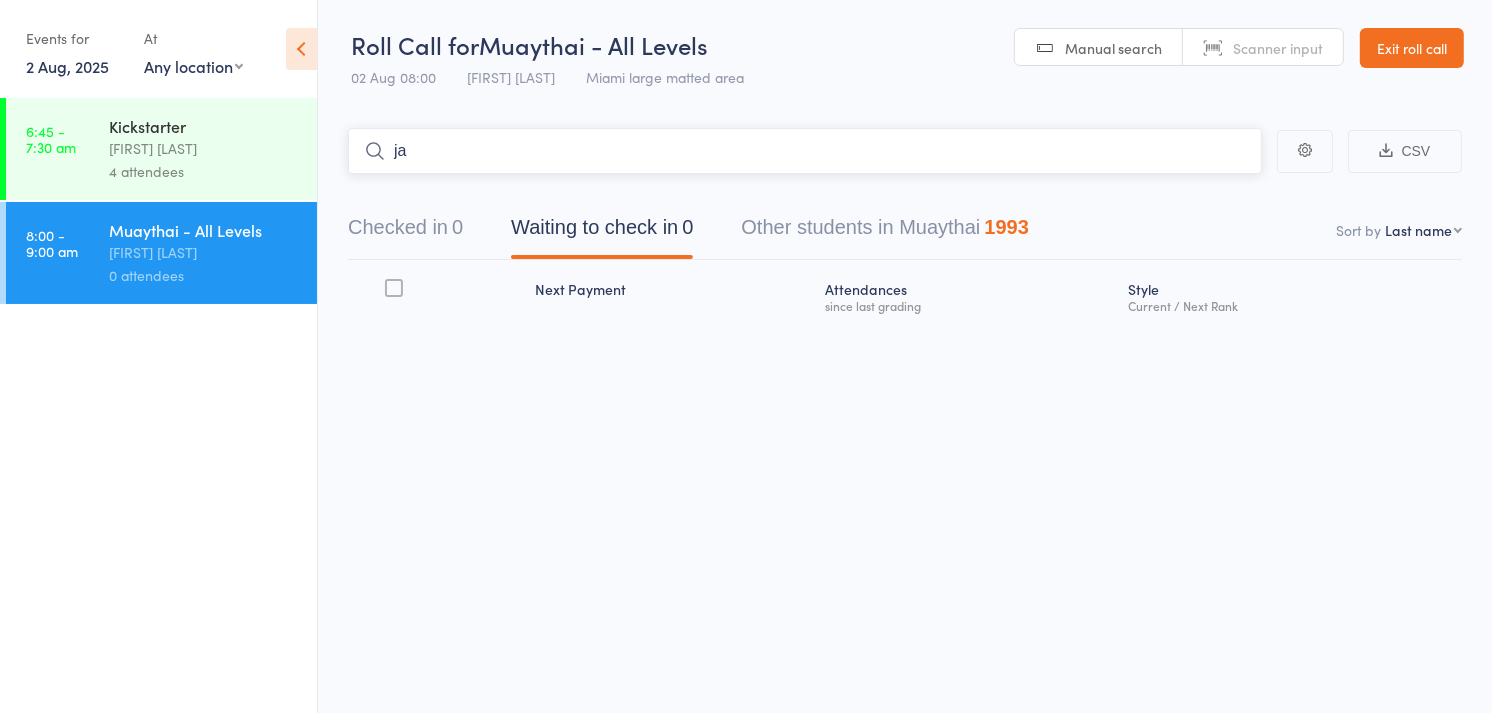 type on "j" 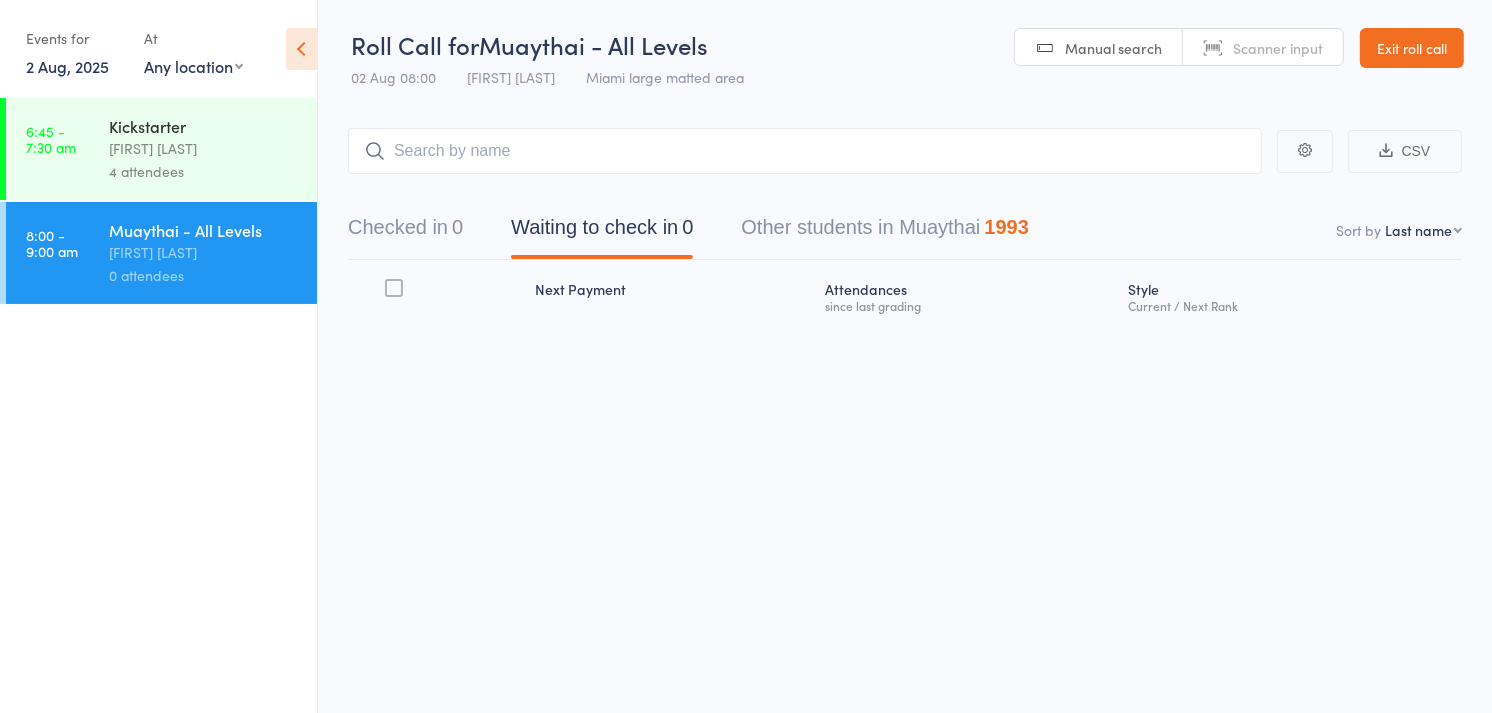 click on "Manual search Scanner input" at bounding box center (1179, 47) 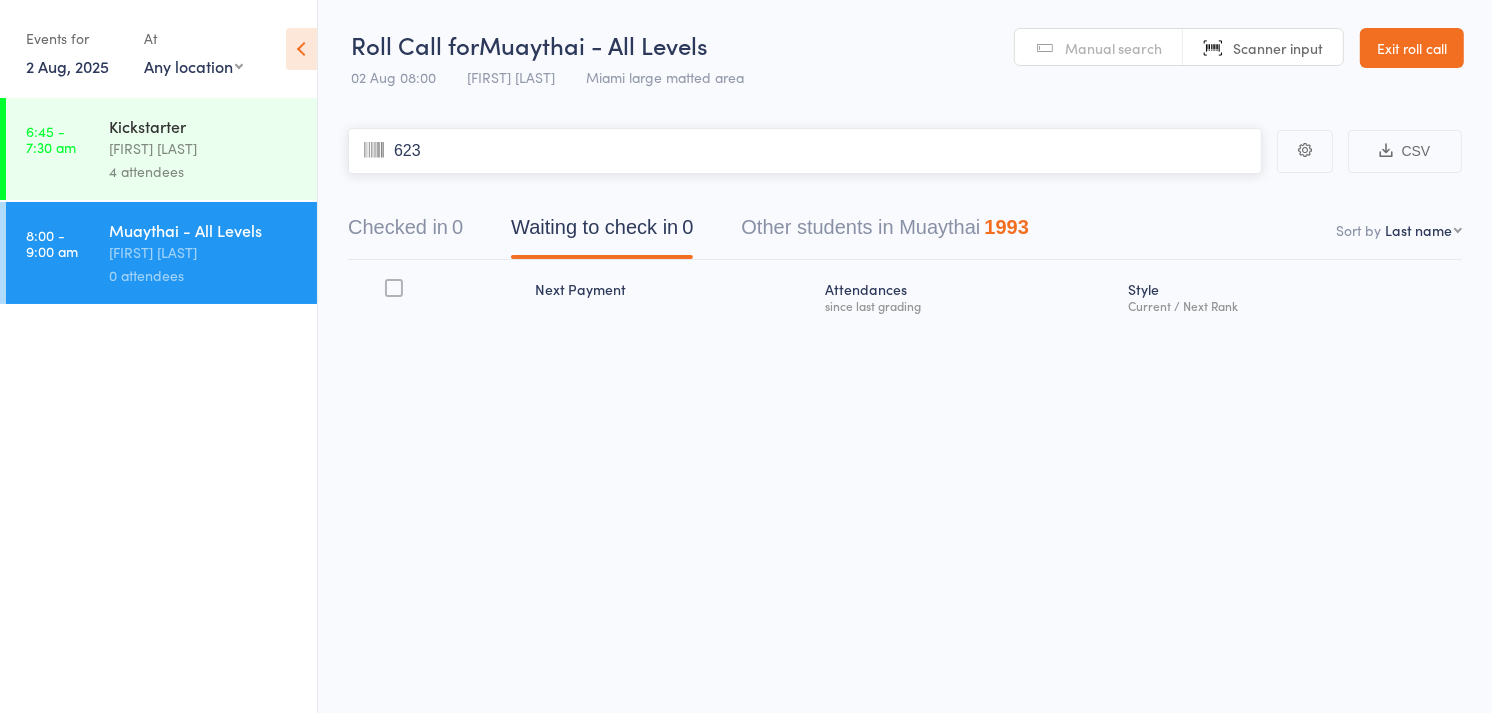 type on "6239" 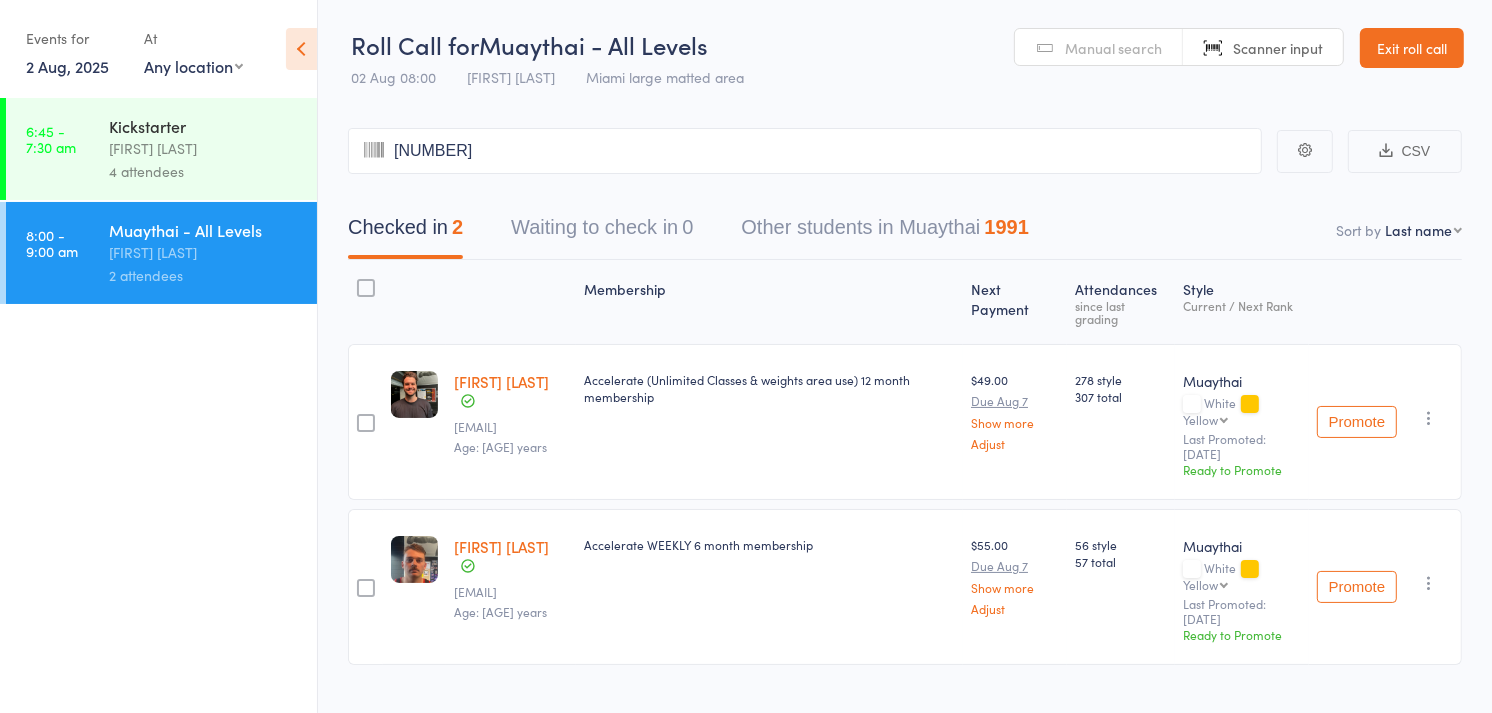 drag, startPoint x: 710, startPoint y: 117, endPoint x: 653, endPoint y: 165, distance: 74.518456 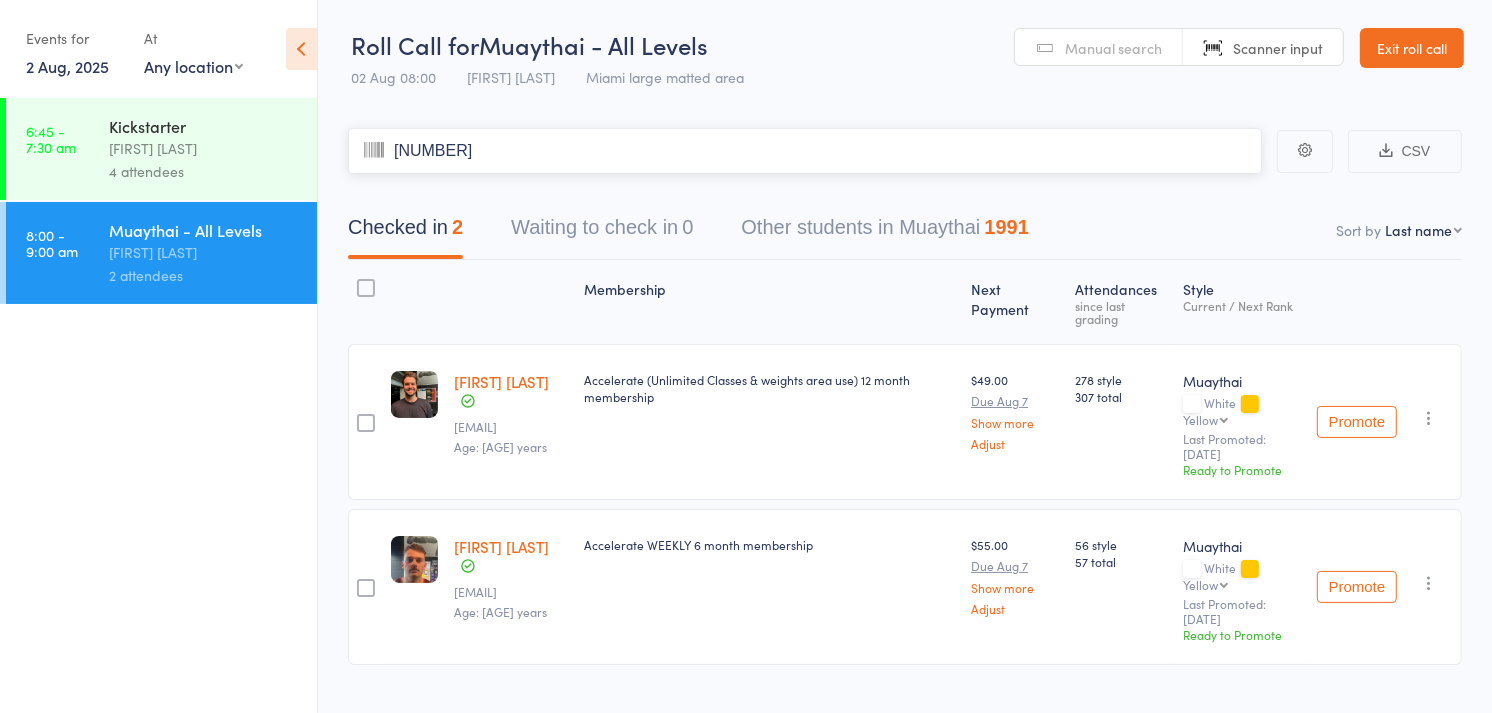click on "5445" at bounding box center [805, 151] 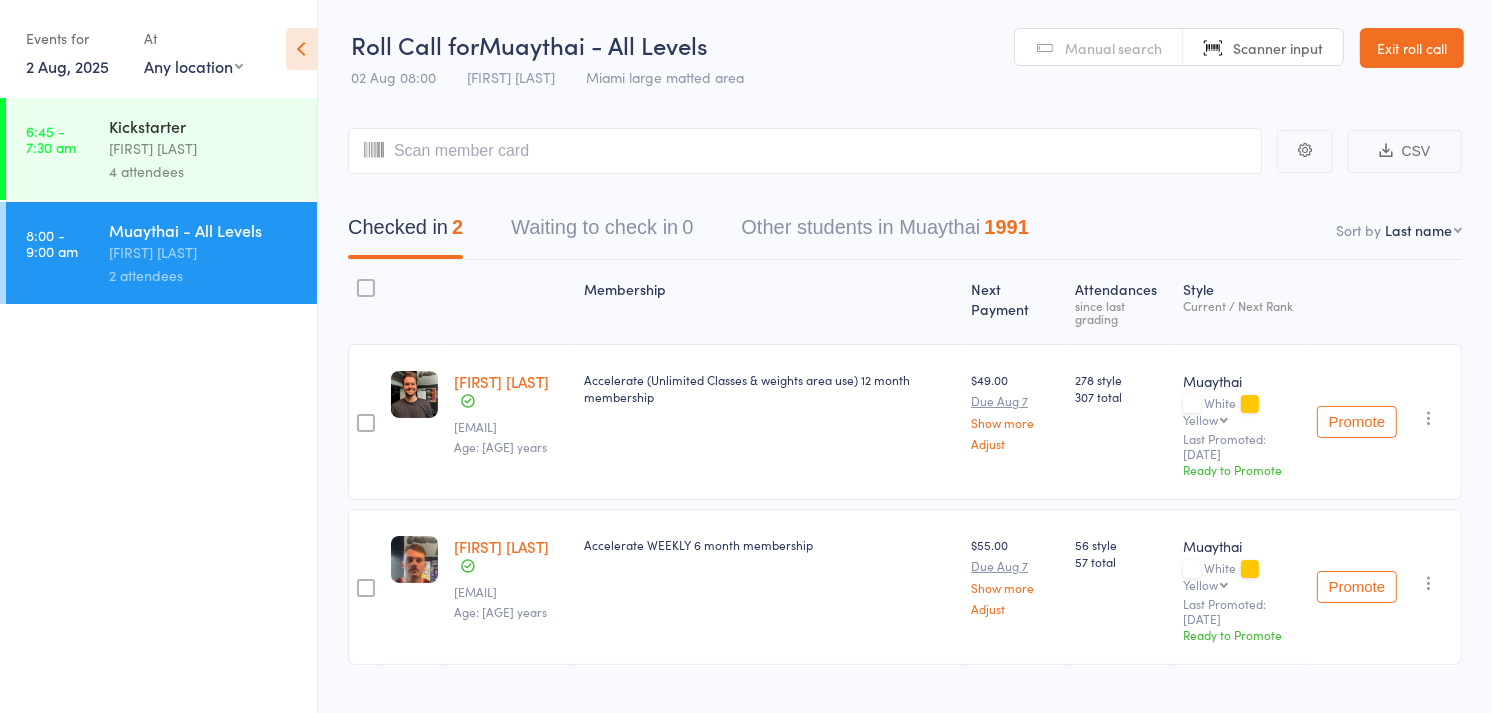 click on "Roll Call for Muay Thai - All Levels 02 Aug 08:00 [FIRST] [LAST] Miami large matted area Manual search Scanner input Exit roll call" at bounding box center [905, 49] 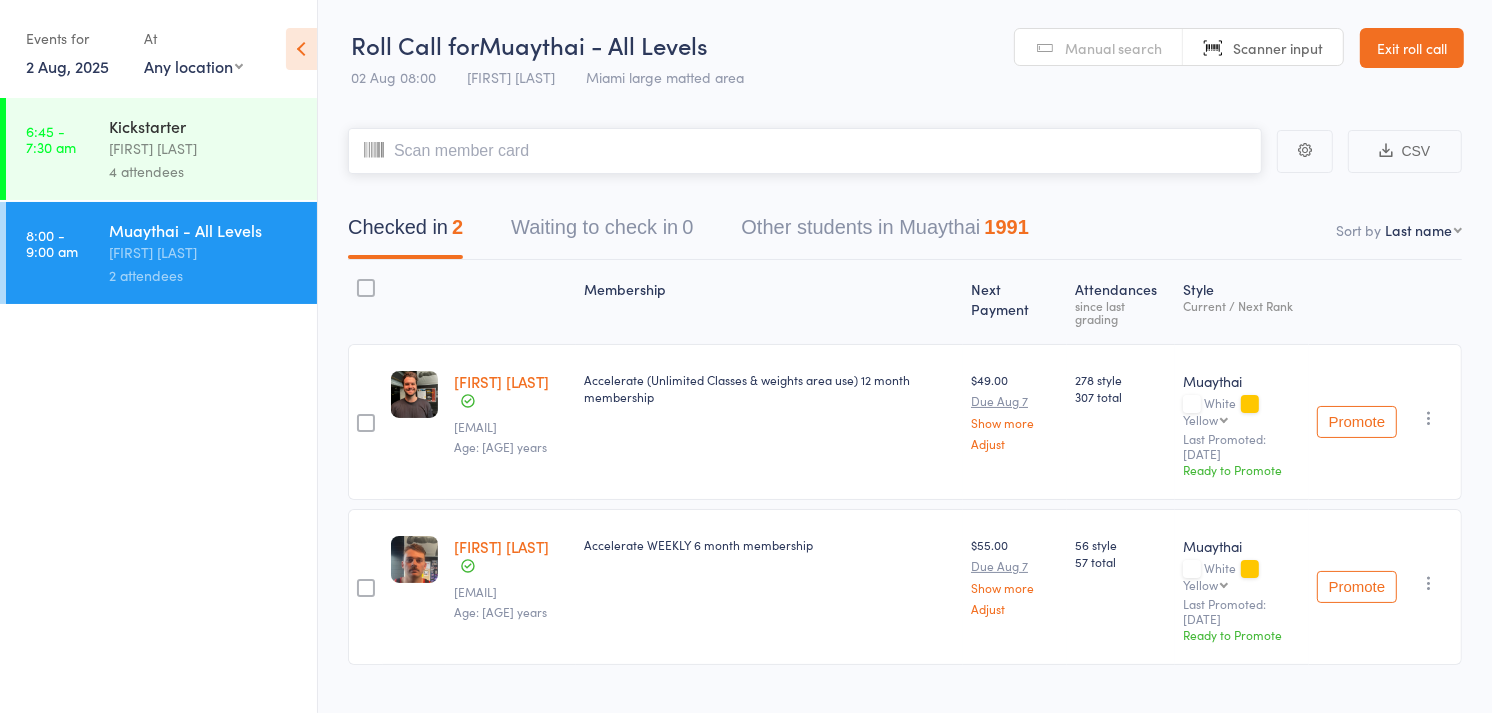 click at bounding box center [805, 151] 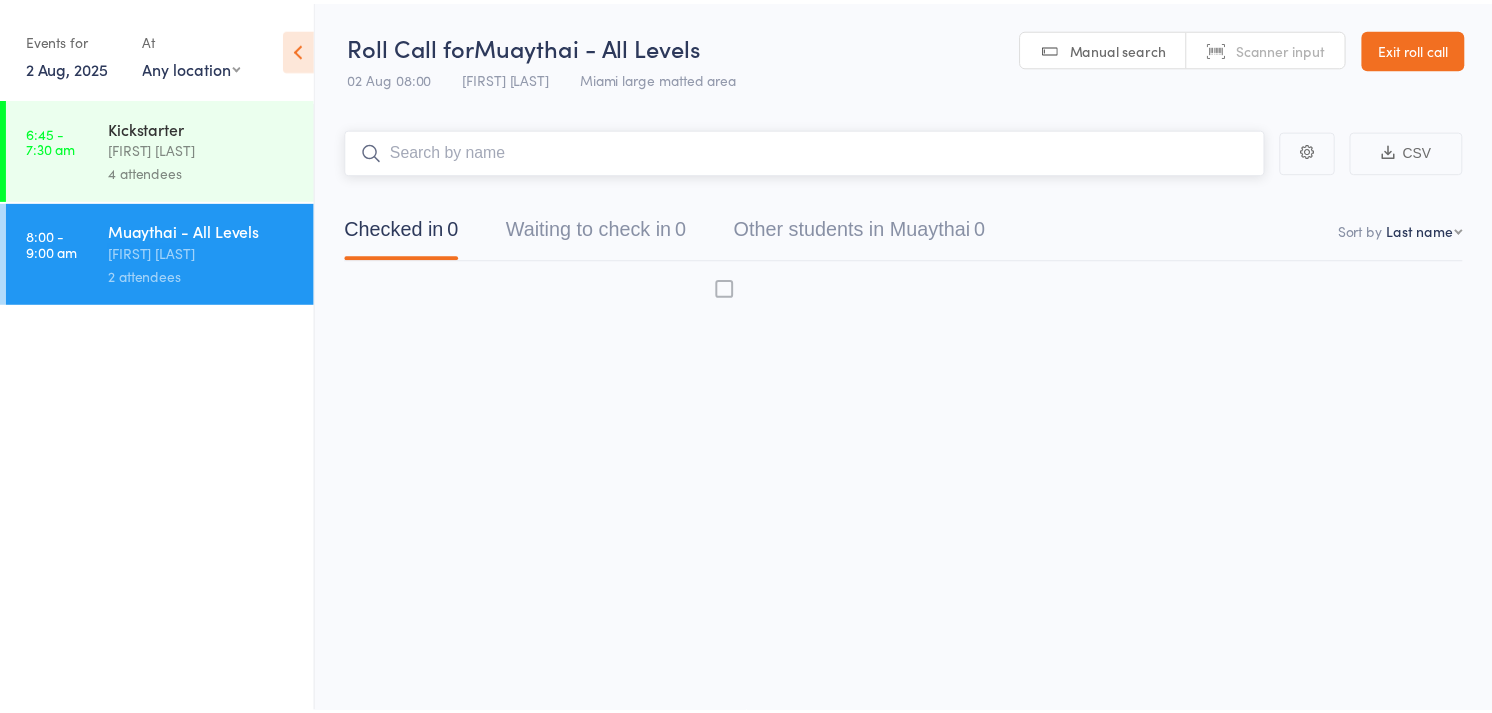 scroll, scrollTop: 0, scrollLeft: 0, axis: both 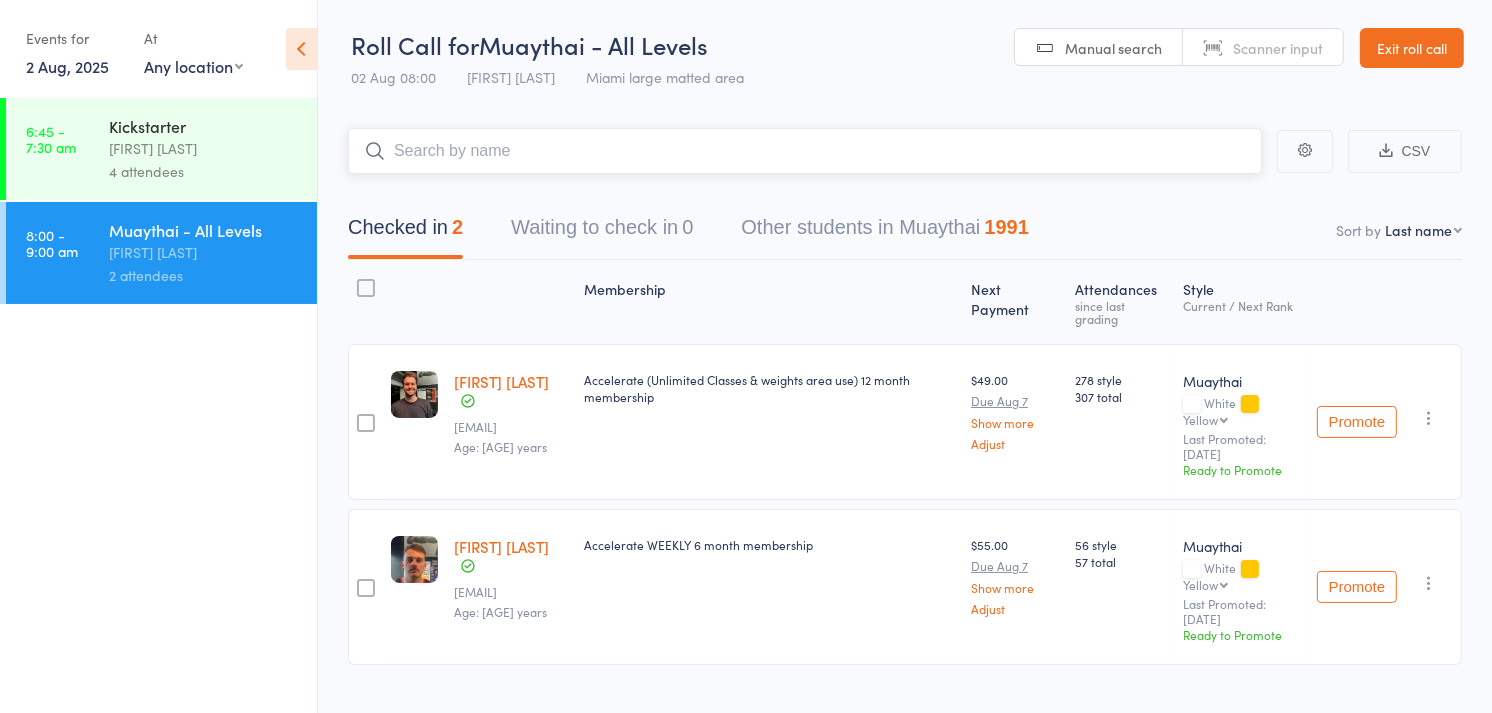 click at bounding box center [805, 151] 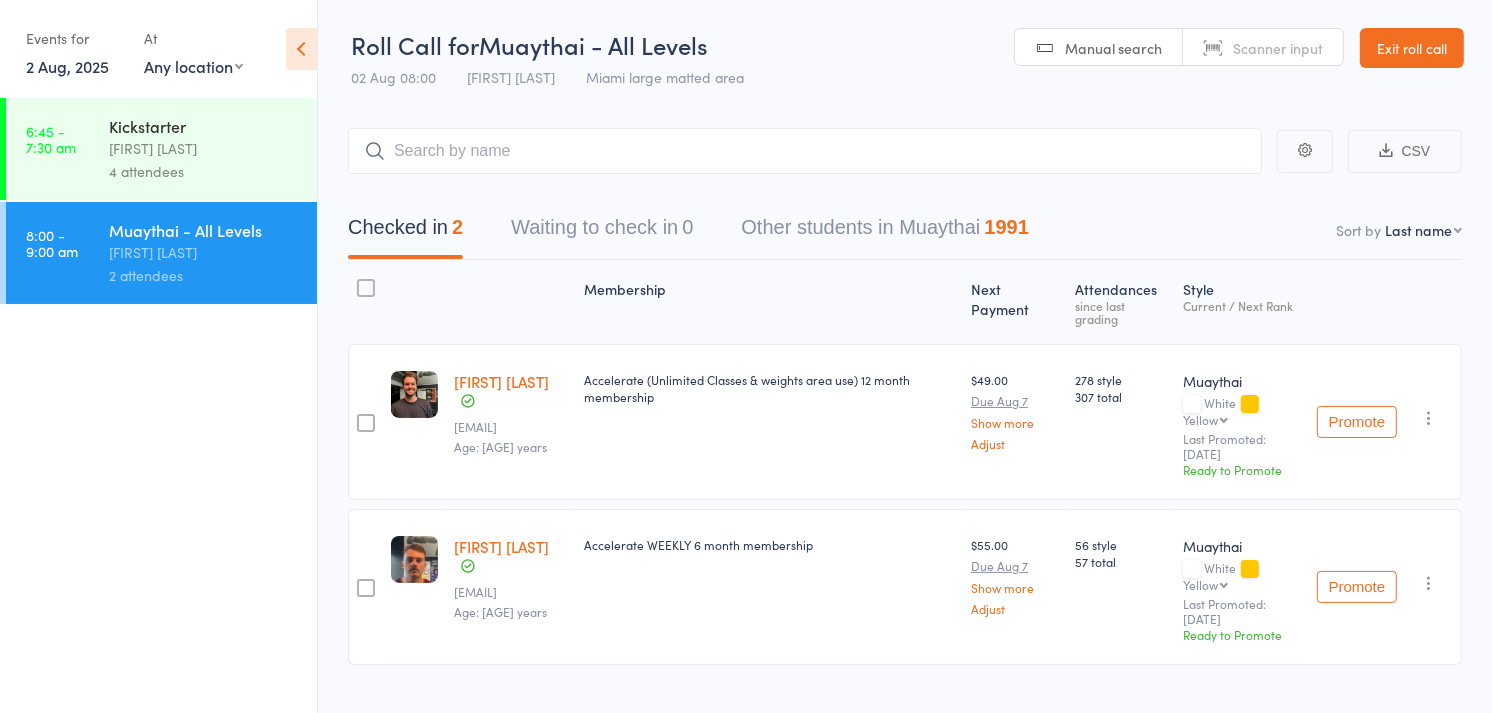 click on "Scanner input" at bounding box center [1278, 48] 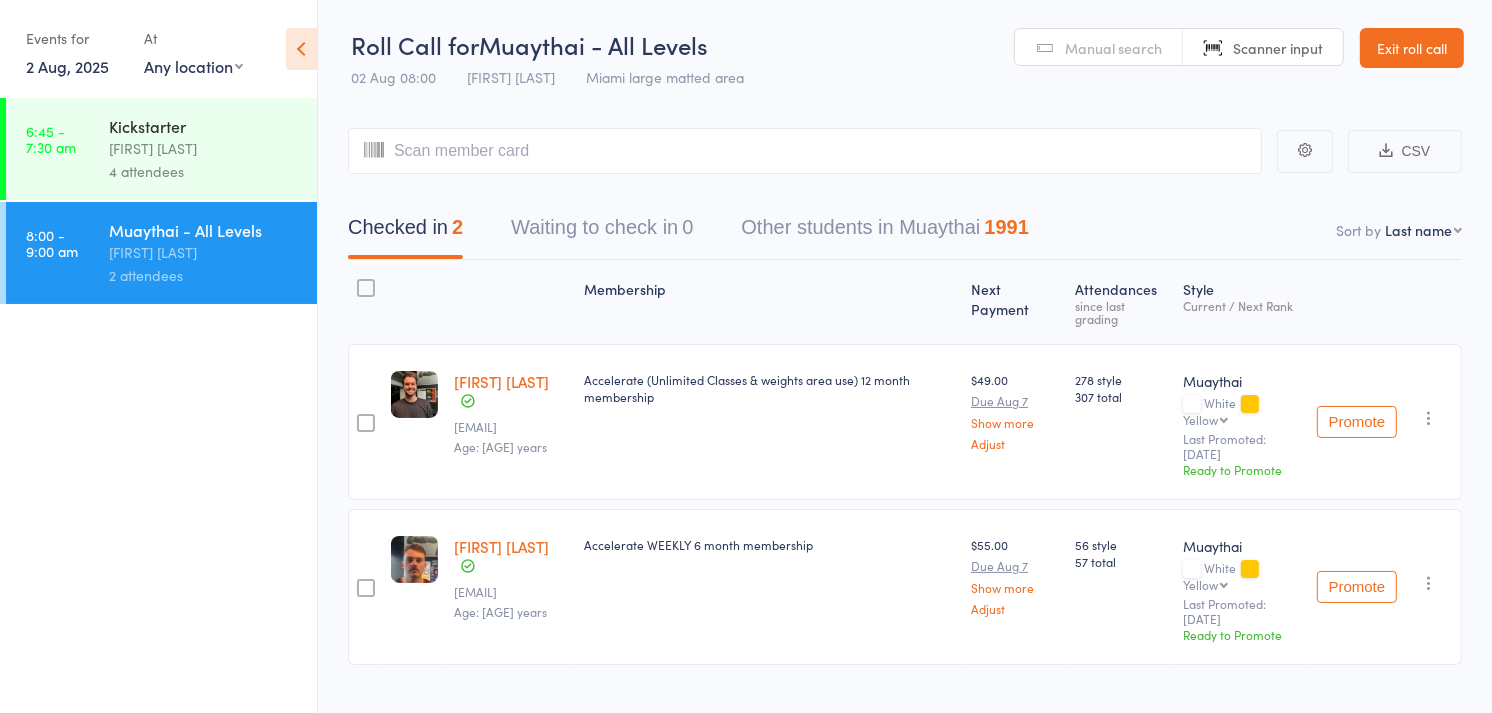 click on "Manual search" at bounding box center [1113, 48] 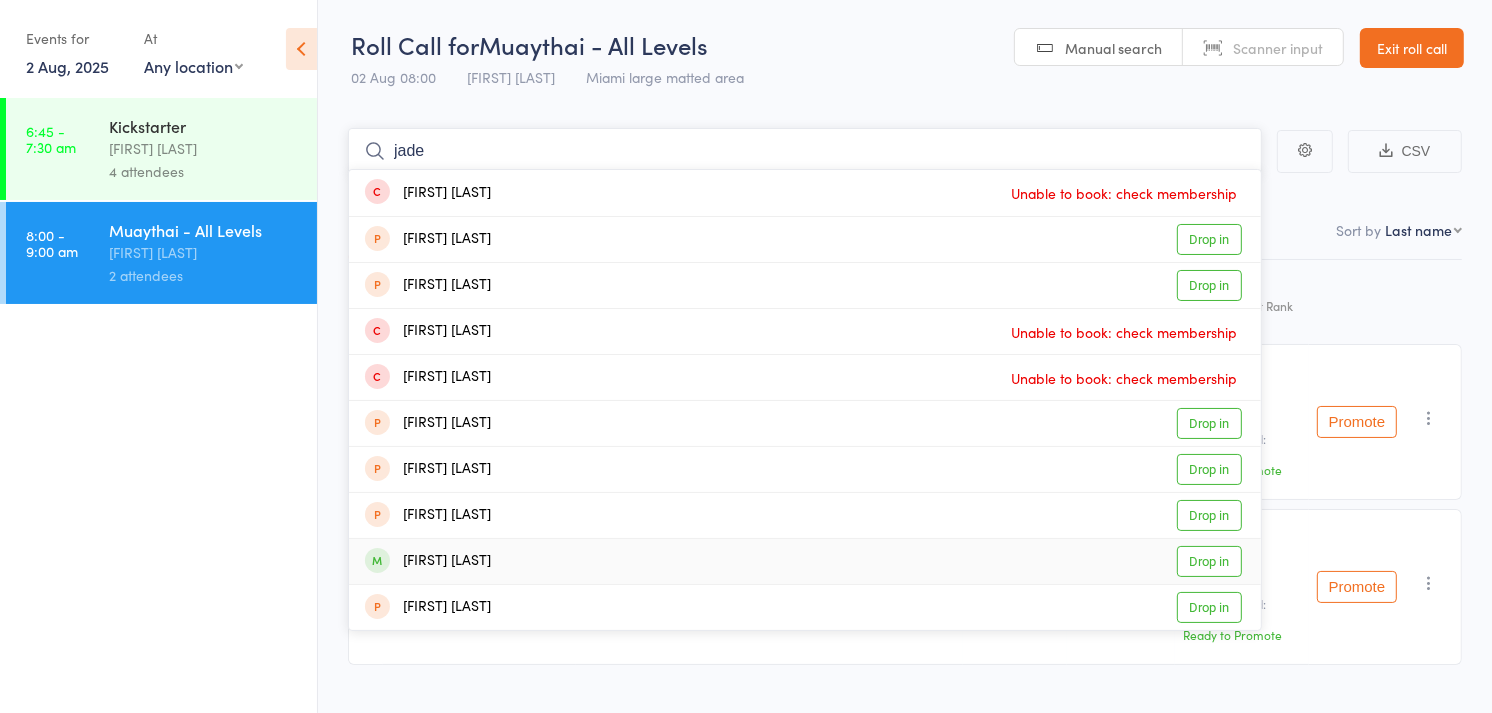 type on "jade" 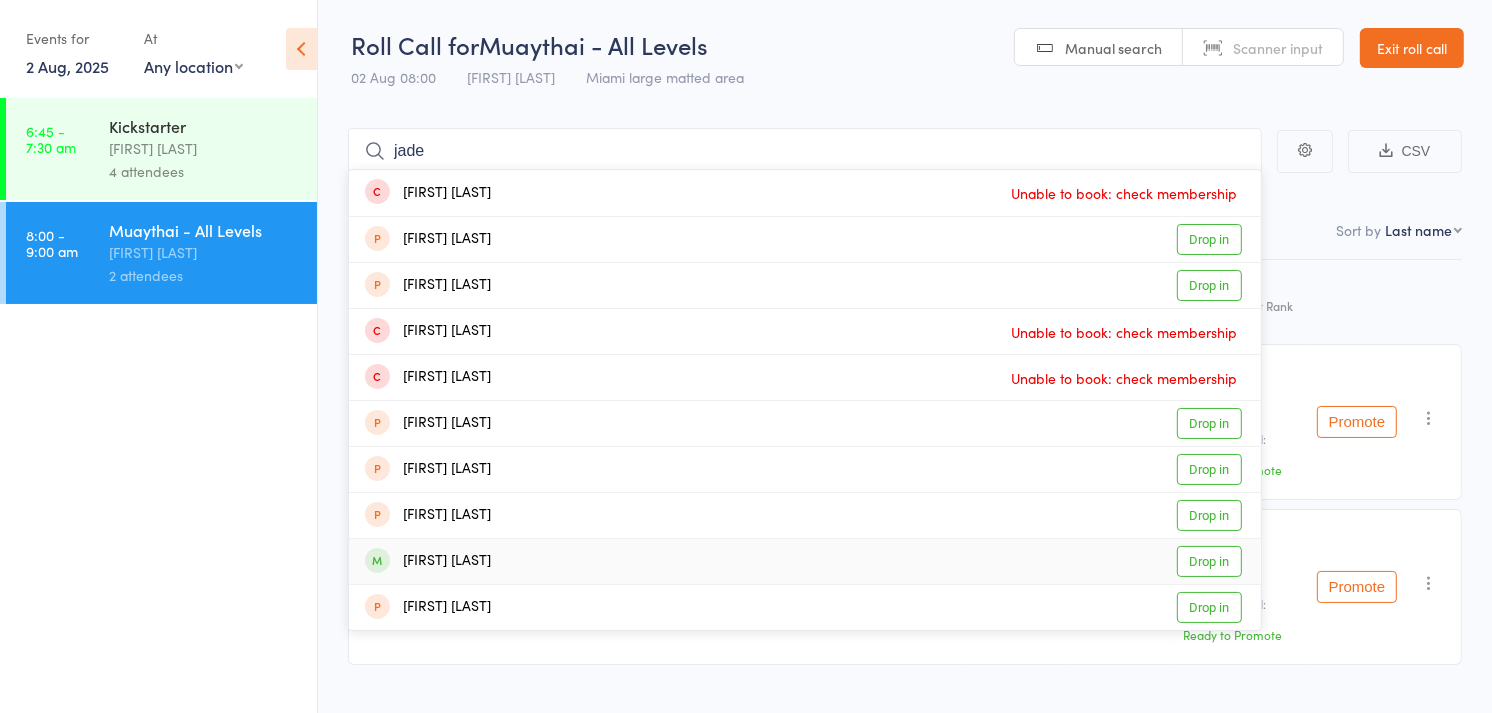 click on "Drop in" at bounding box center [1209, 561] 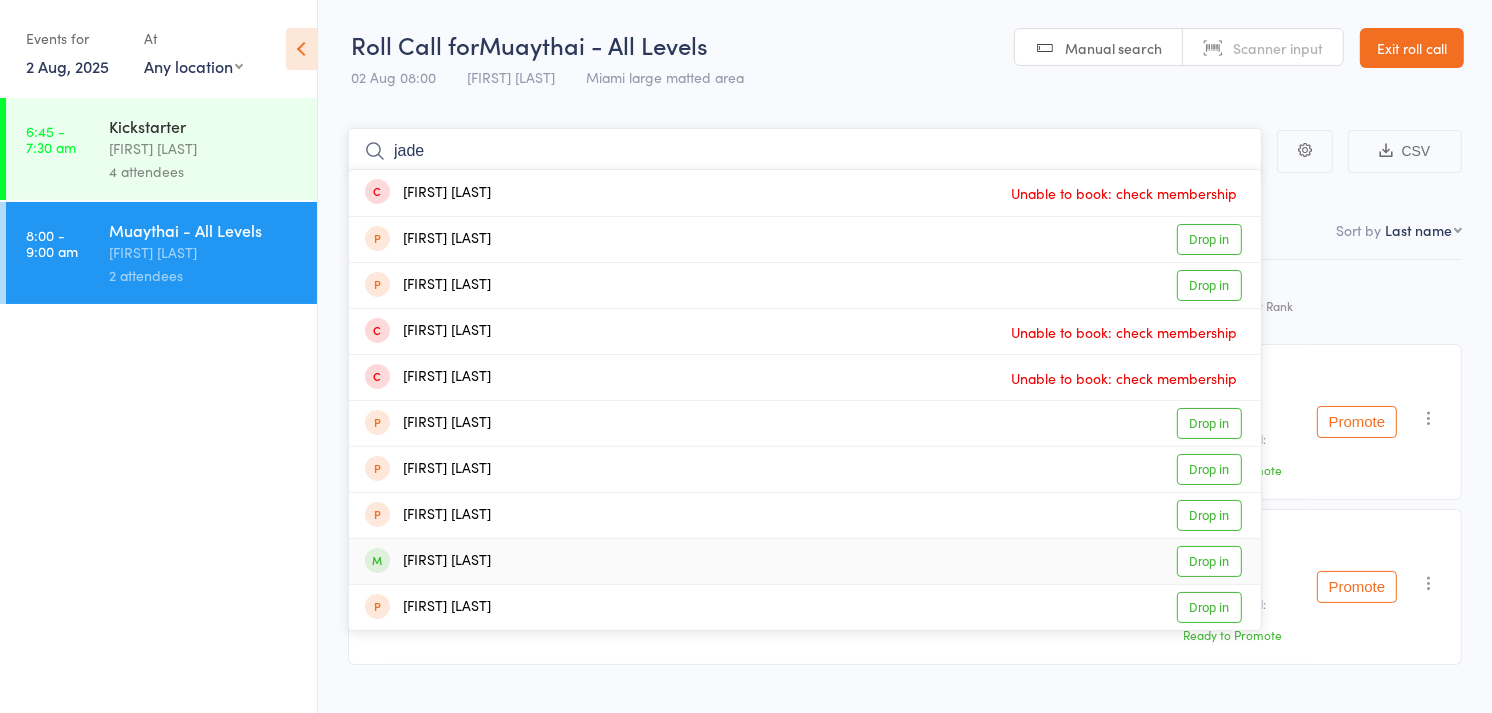 type 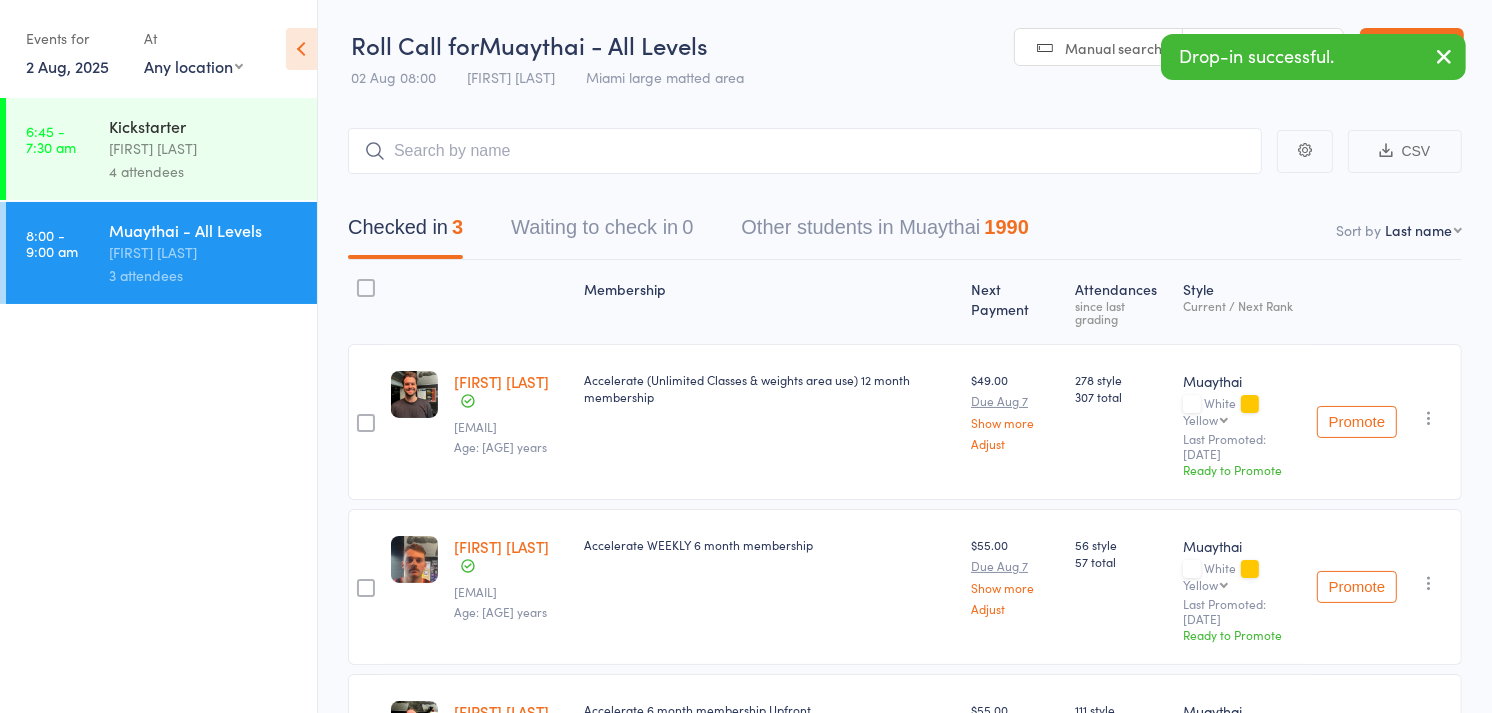 click on "First name Last name Birthday today? Behind on payments? Check in time Next payment date Next payment amount Membership name Membership expires Ready to grade Style and Rank Style attendance count All attendance count Last Promoted" at bounding box center (1423, 230) 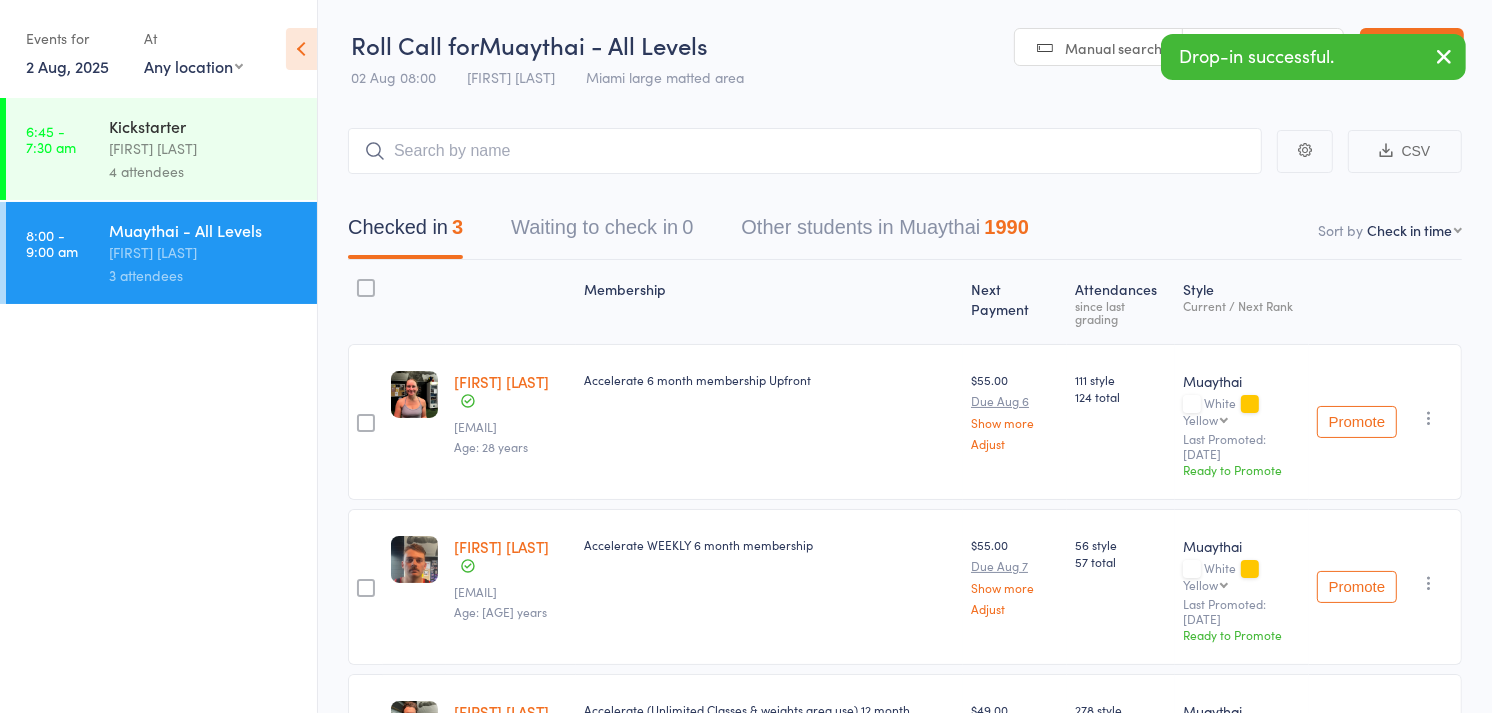 click on "Scanner input" at bounding box center [1263, 48] 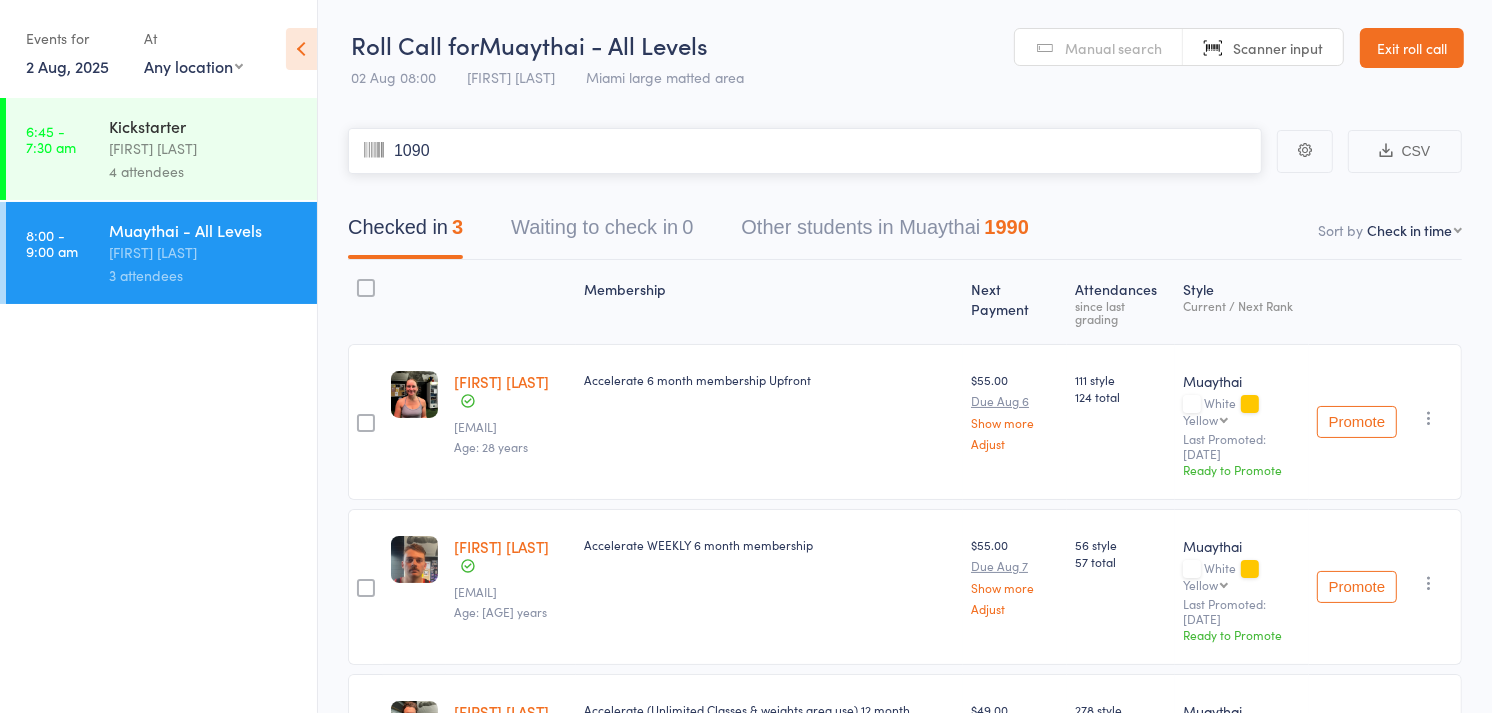 type on "1090" 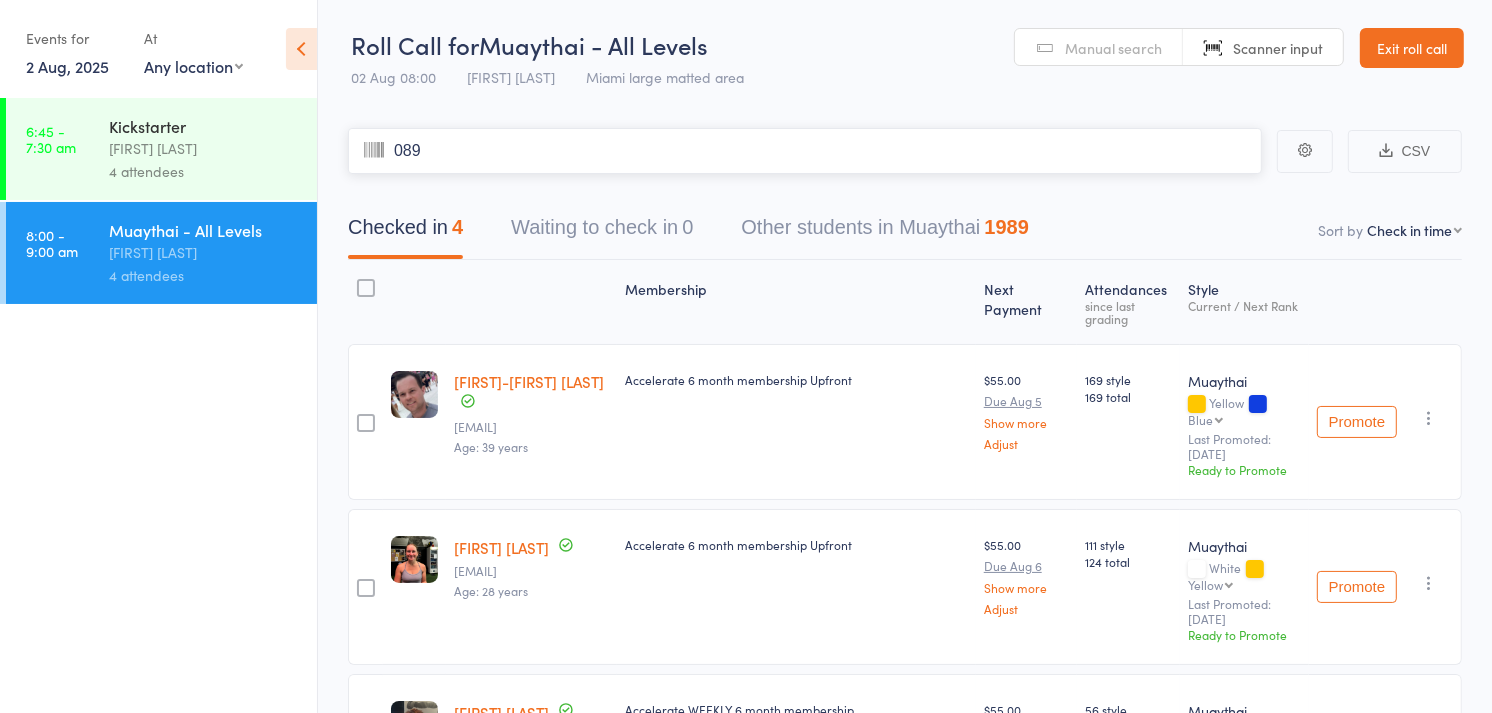 type on "0899" 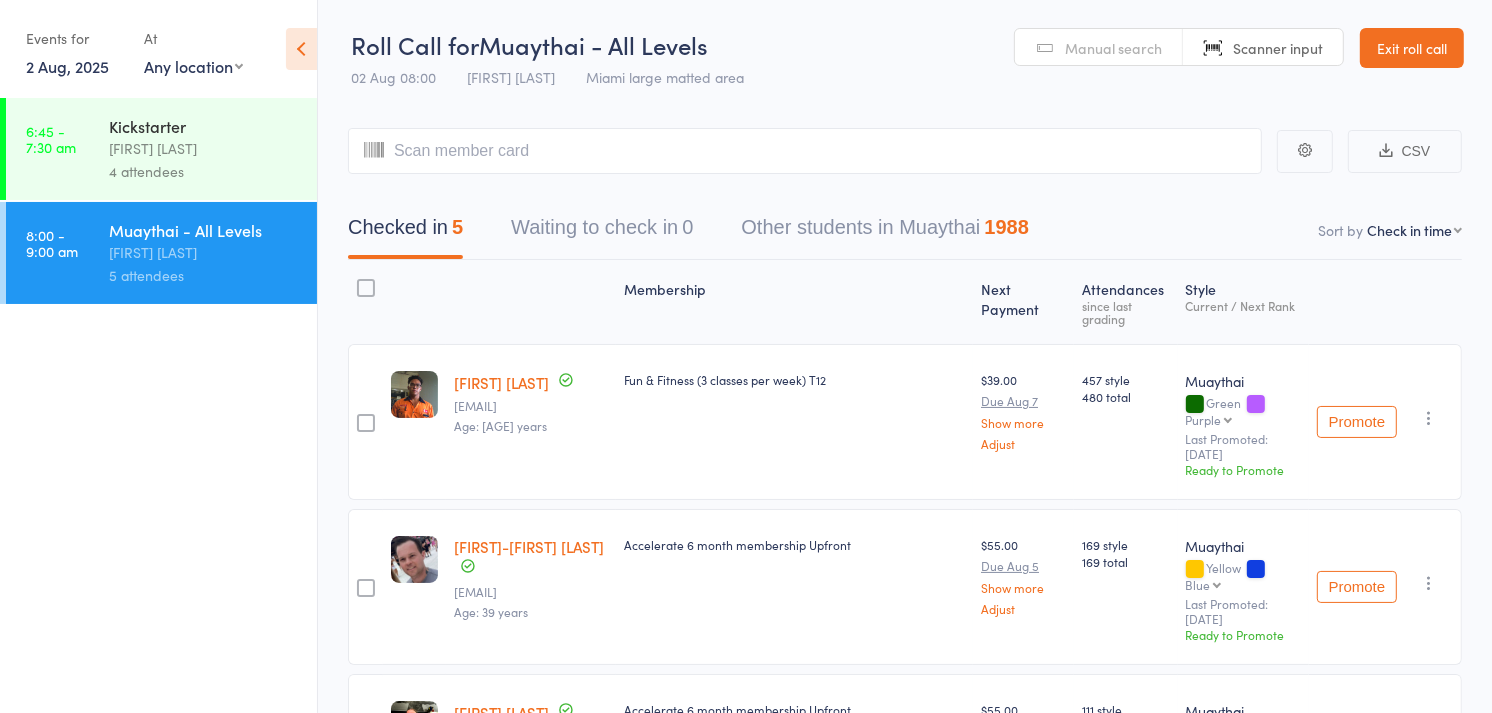 click on "Manual search" at bounding box center [1099, 48] 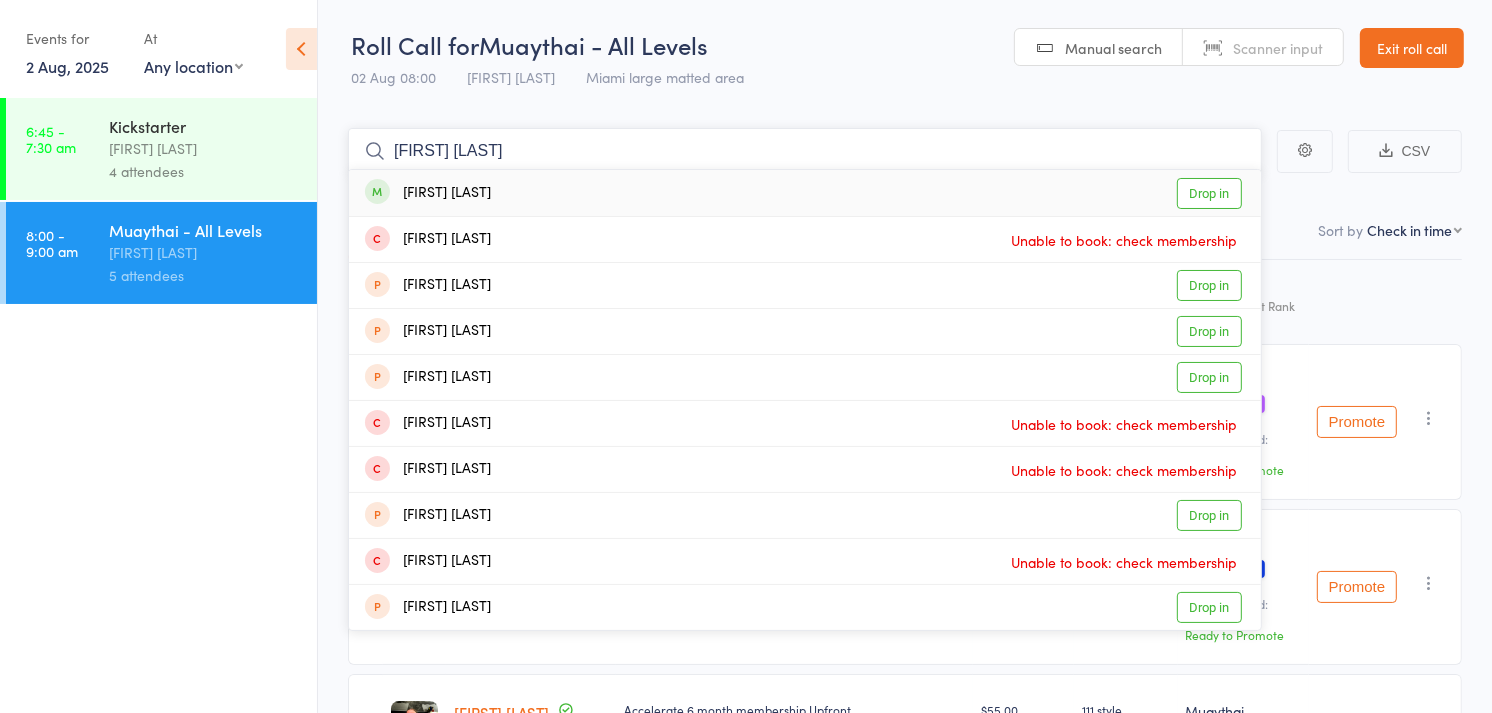 type on "[FIRST] [LAST]" 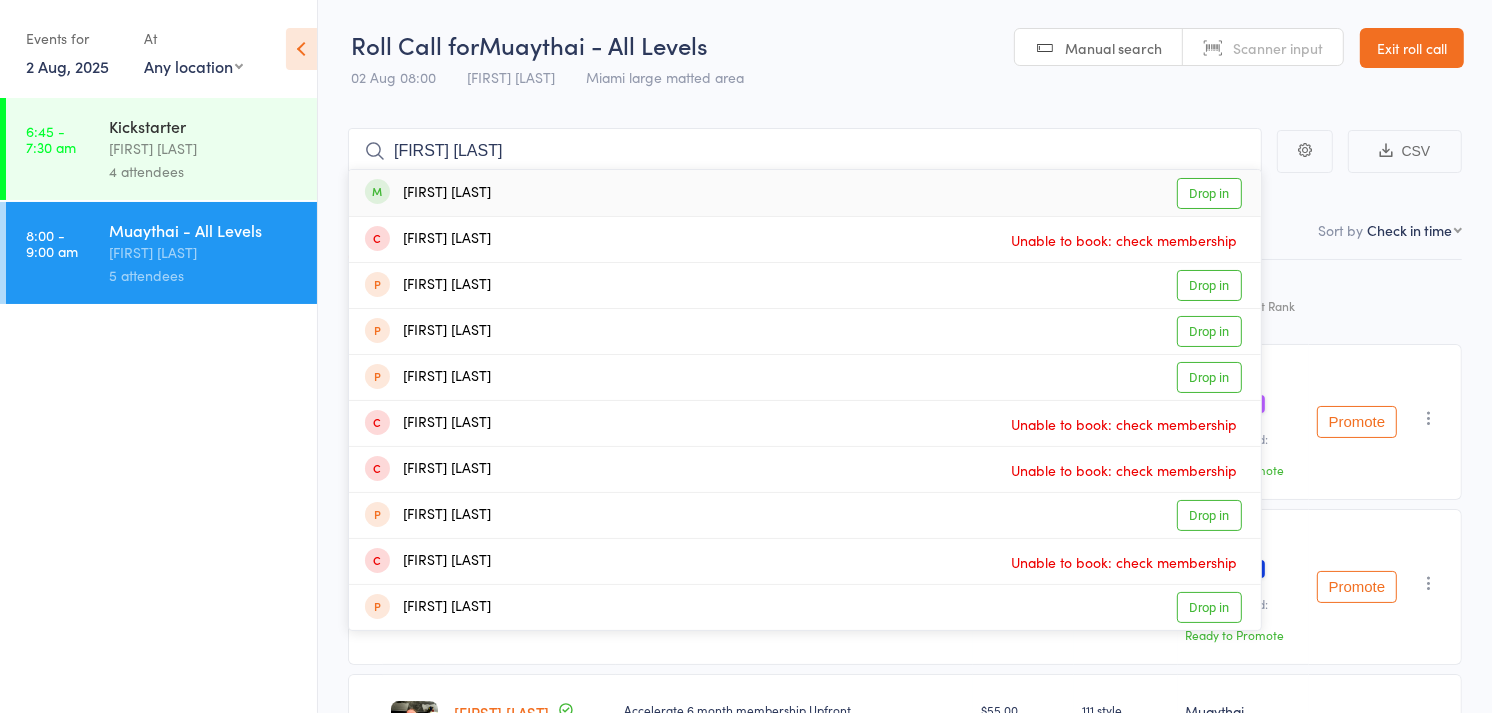 click on "Drop in" at bounding box center [1209, 193] 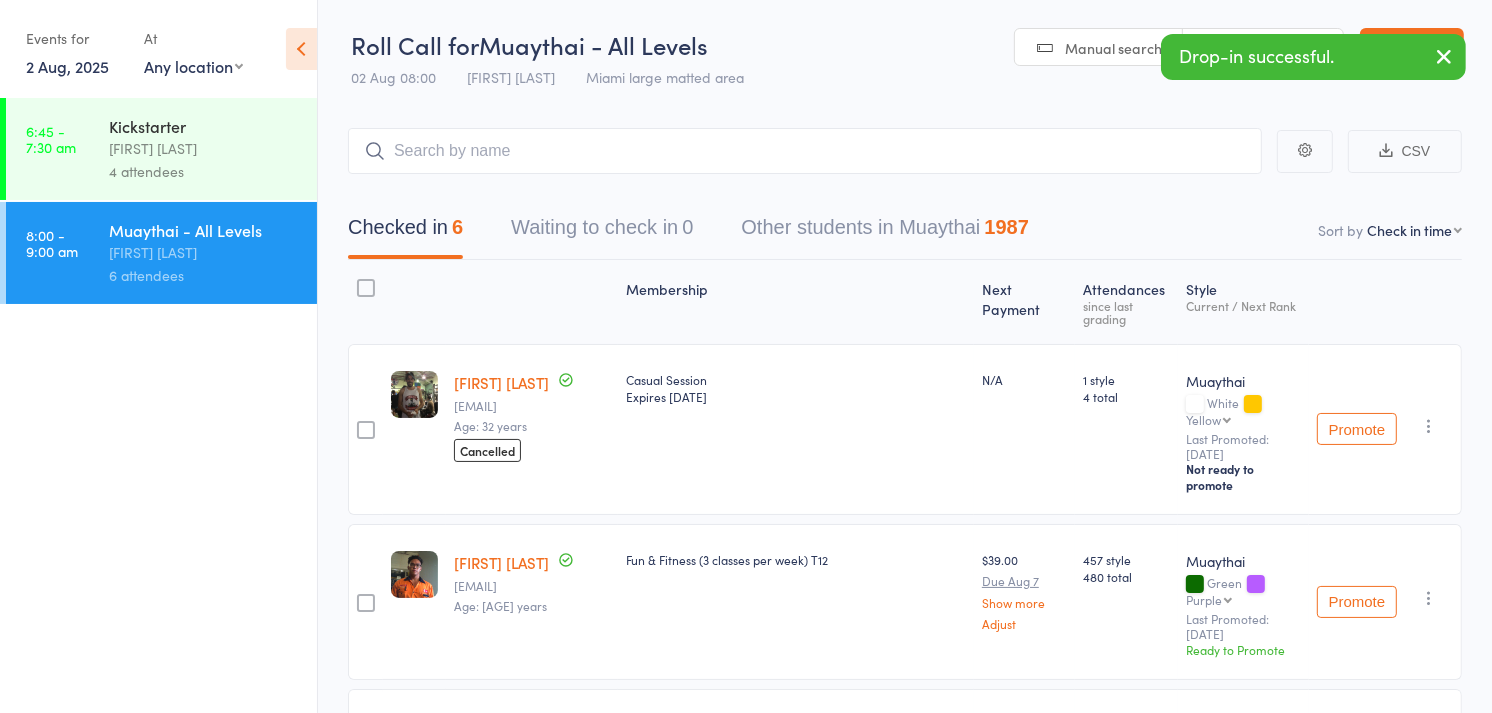click on "Roll Call for Muay Thai - All Levels 02 Aug 08:00 [FIRST] [LAST] Miami large matted area Manual search Scanner input Exit roll call" at bounding box center (905, 49) 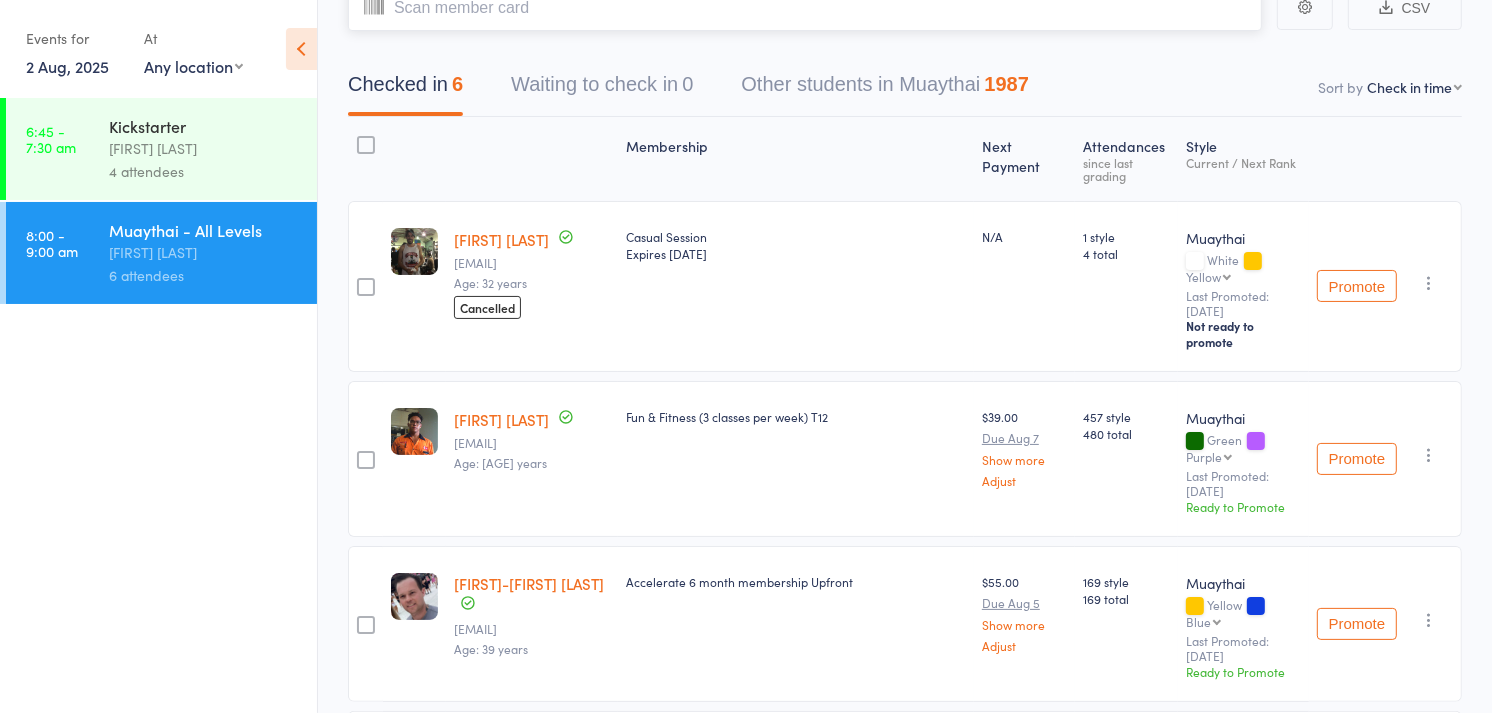 scroll, scrollTop: 0, scrollLeft: 0, axis: both 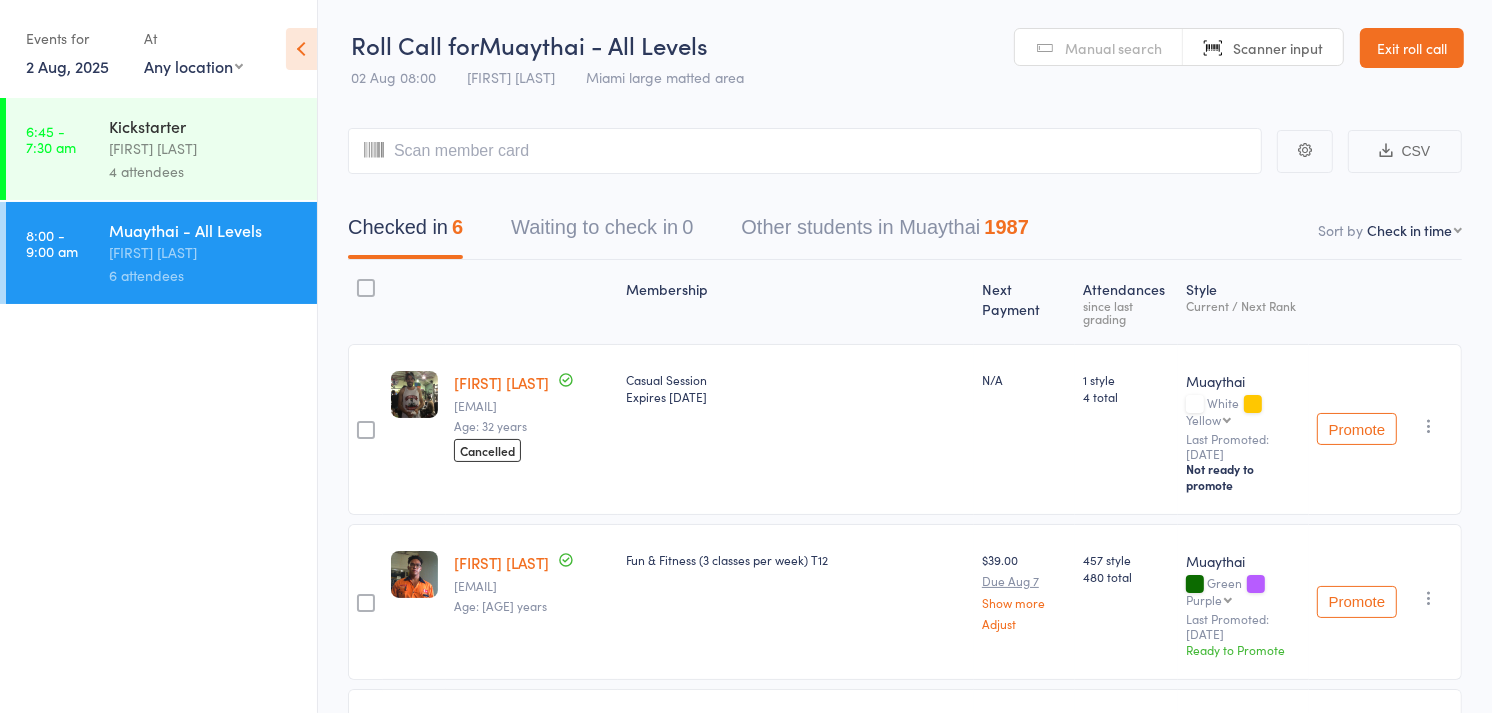 click on "Manual search" at bounding box center [1099, 48] 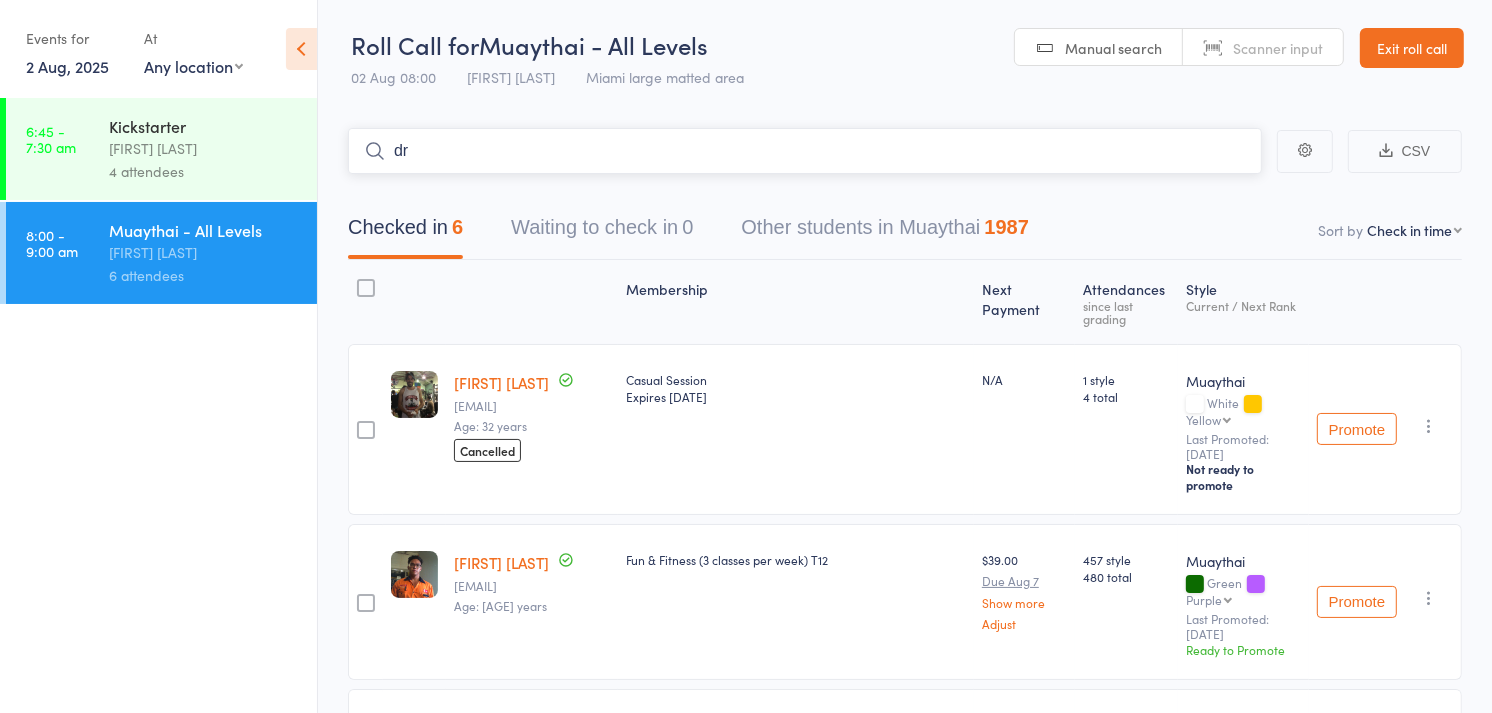 type on "d" 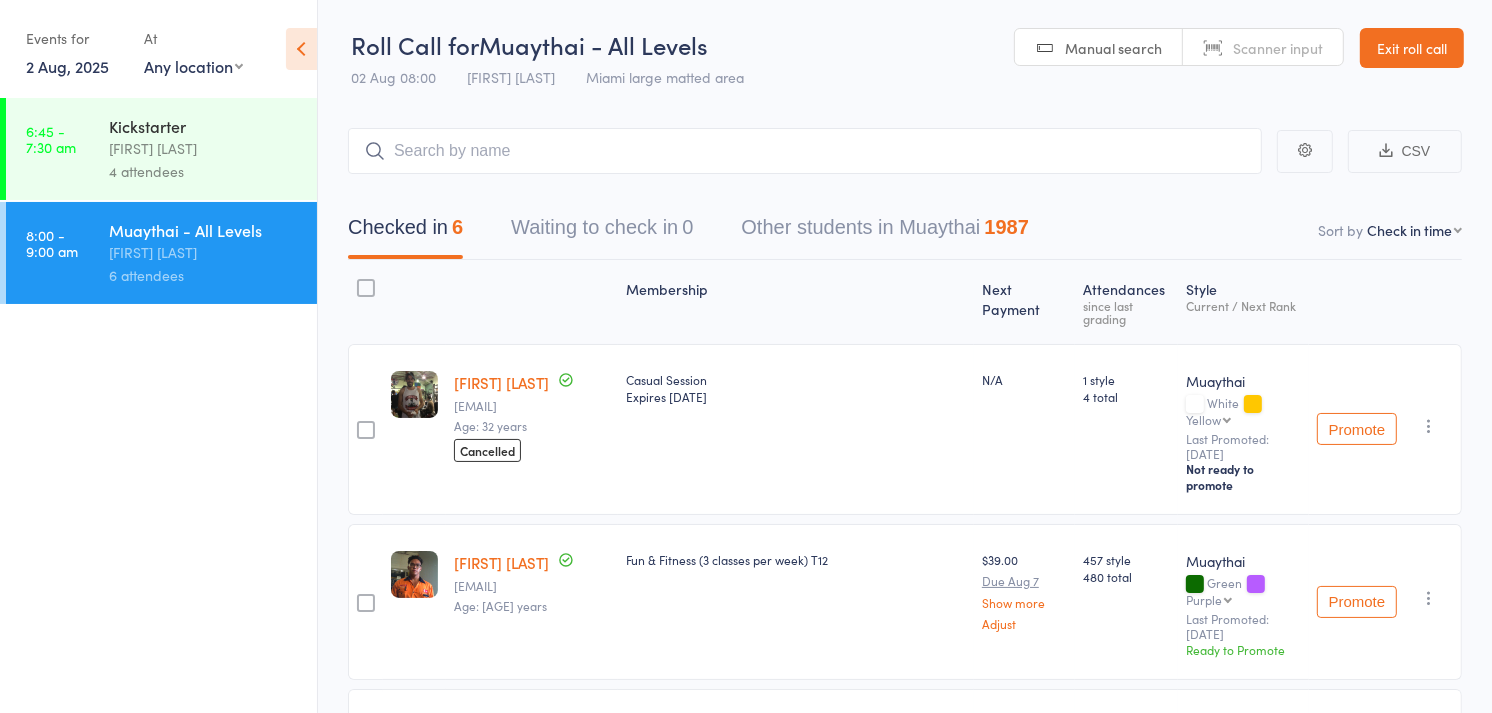 click on "Roll Call for Muay Thai - All Levels 02 Aug 08:00 [FIRST] [LAST] Miami large matted area Manual search Scanner input Exit roll call" at bounding box center [905, 49] 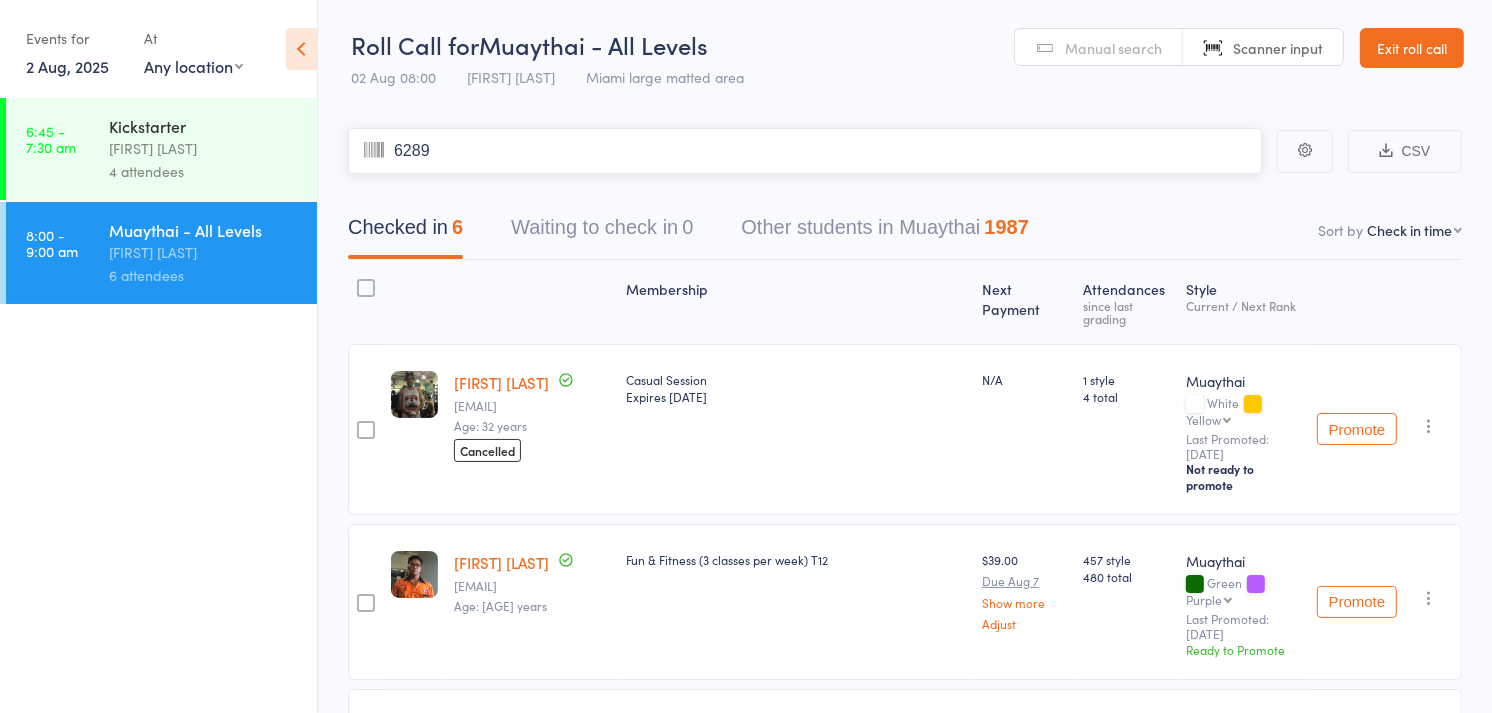 type on "6289" 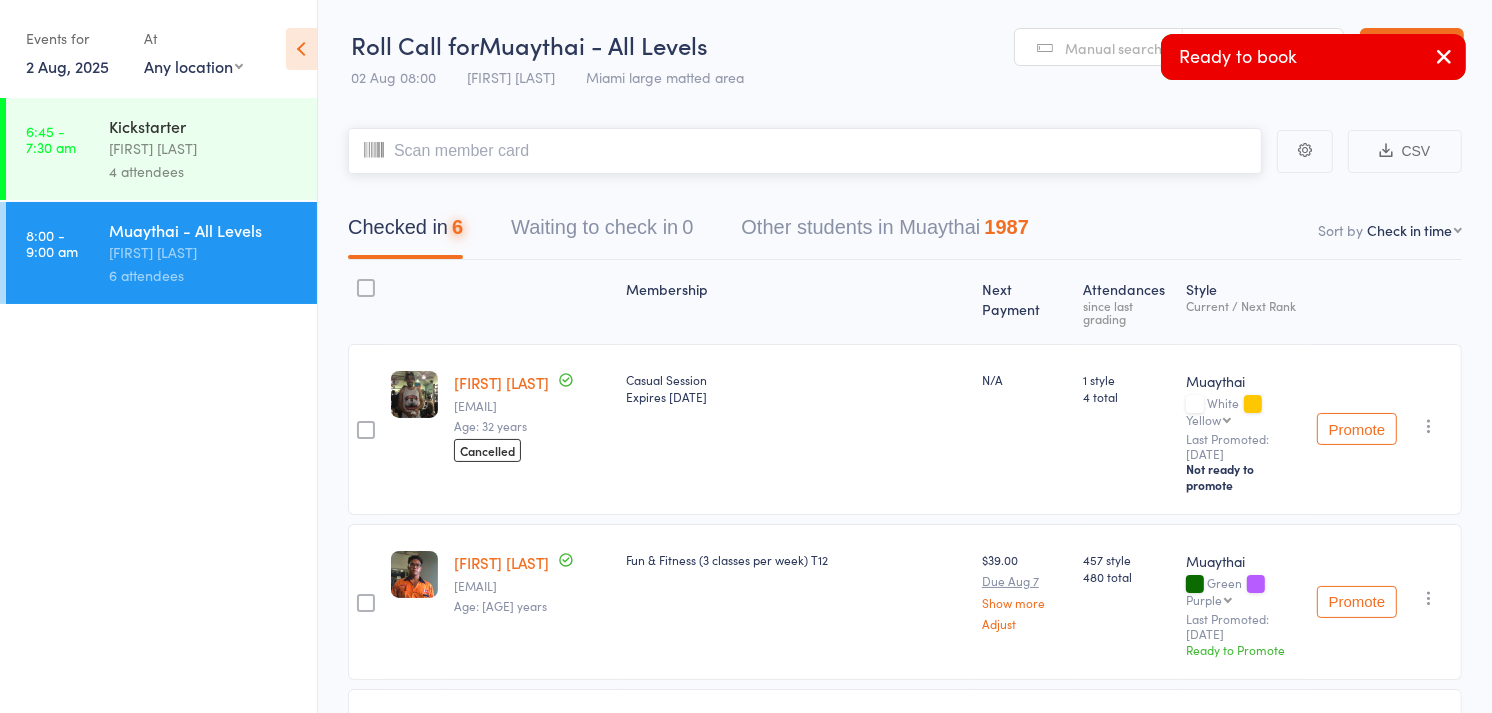click at bounding box center (805, 151) 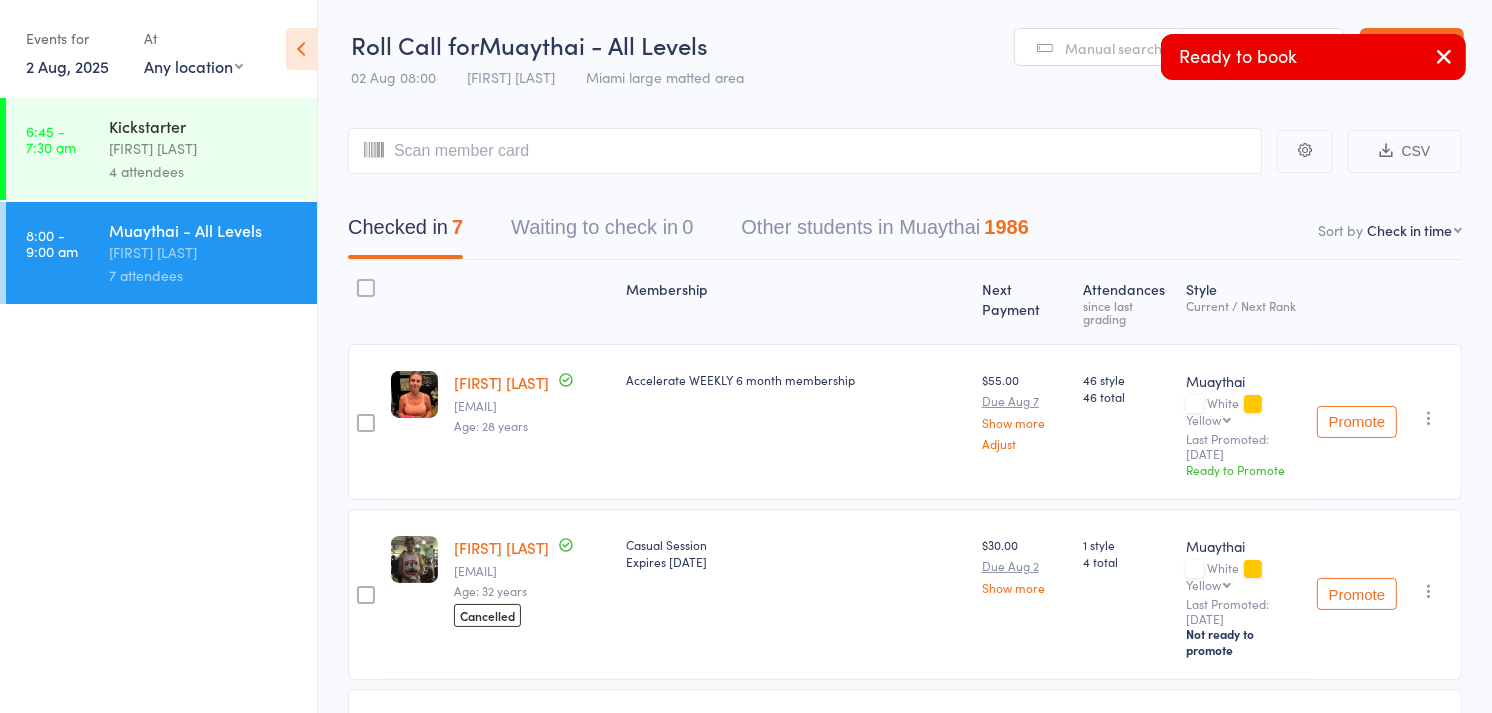 click on "Manual search Scanner input" at bounding box center [1179, 47] 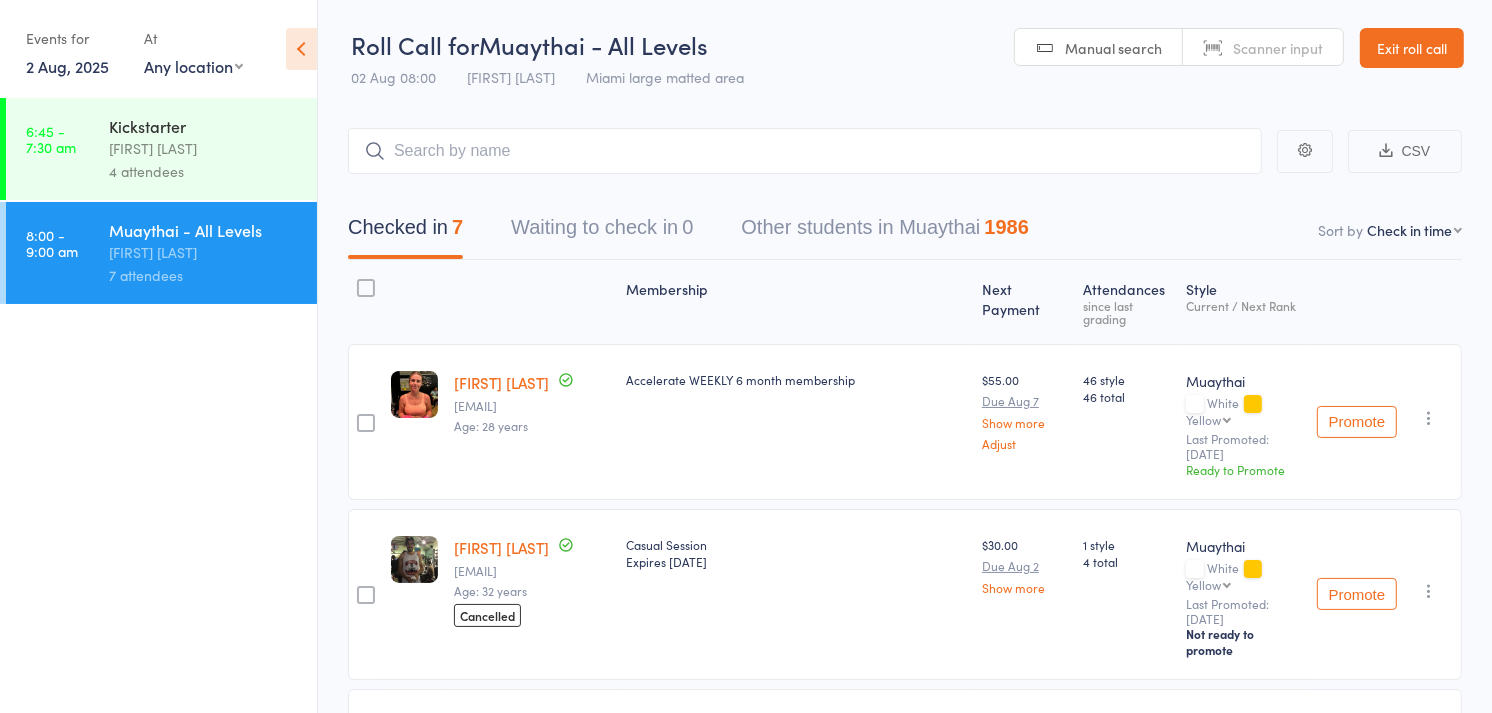 click on "Scanner input" at bounding box center (1263, 48) 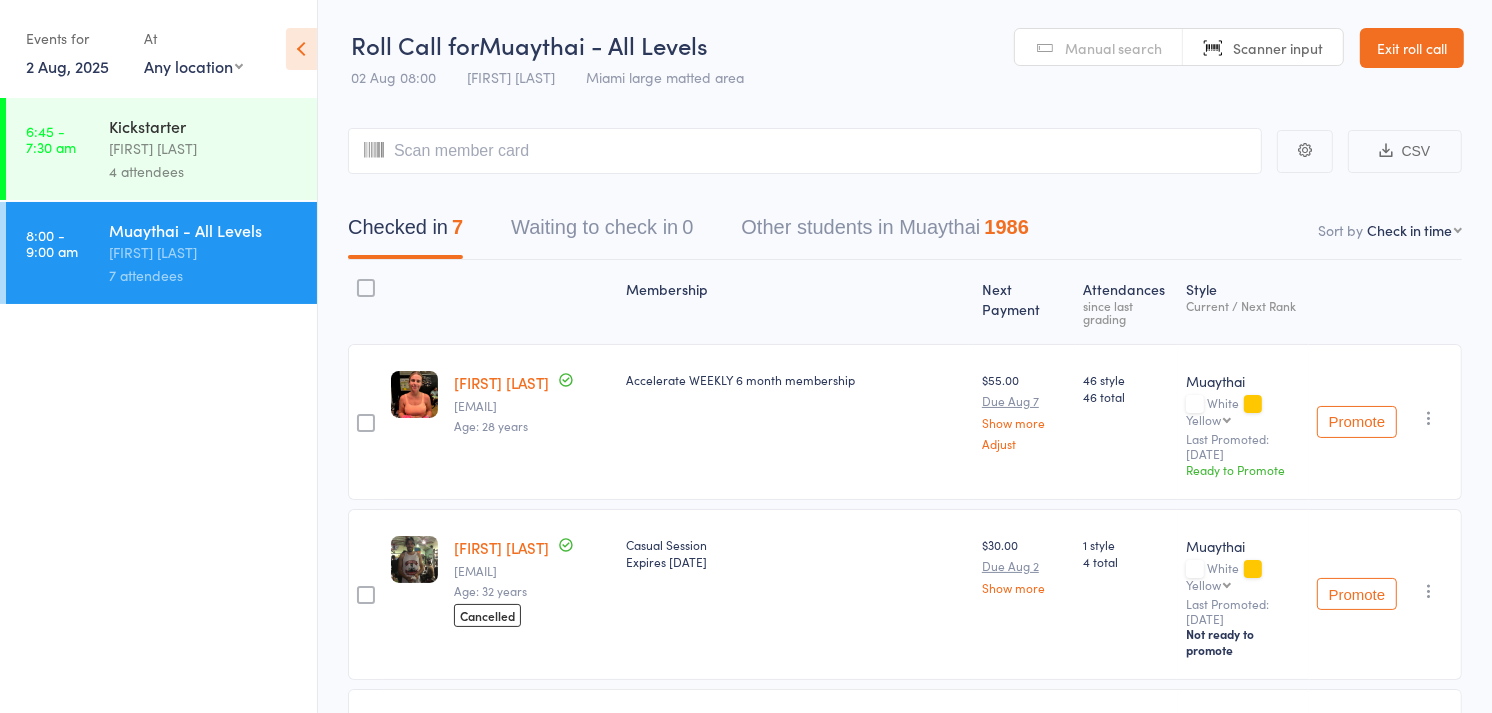 click on "Manual search" at bounding box center (1099, 48) 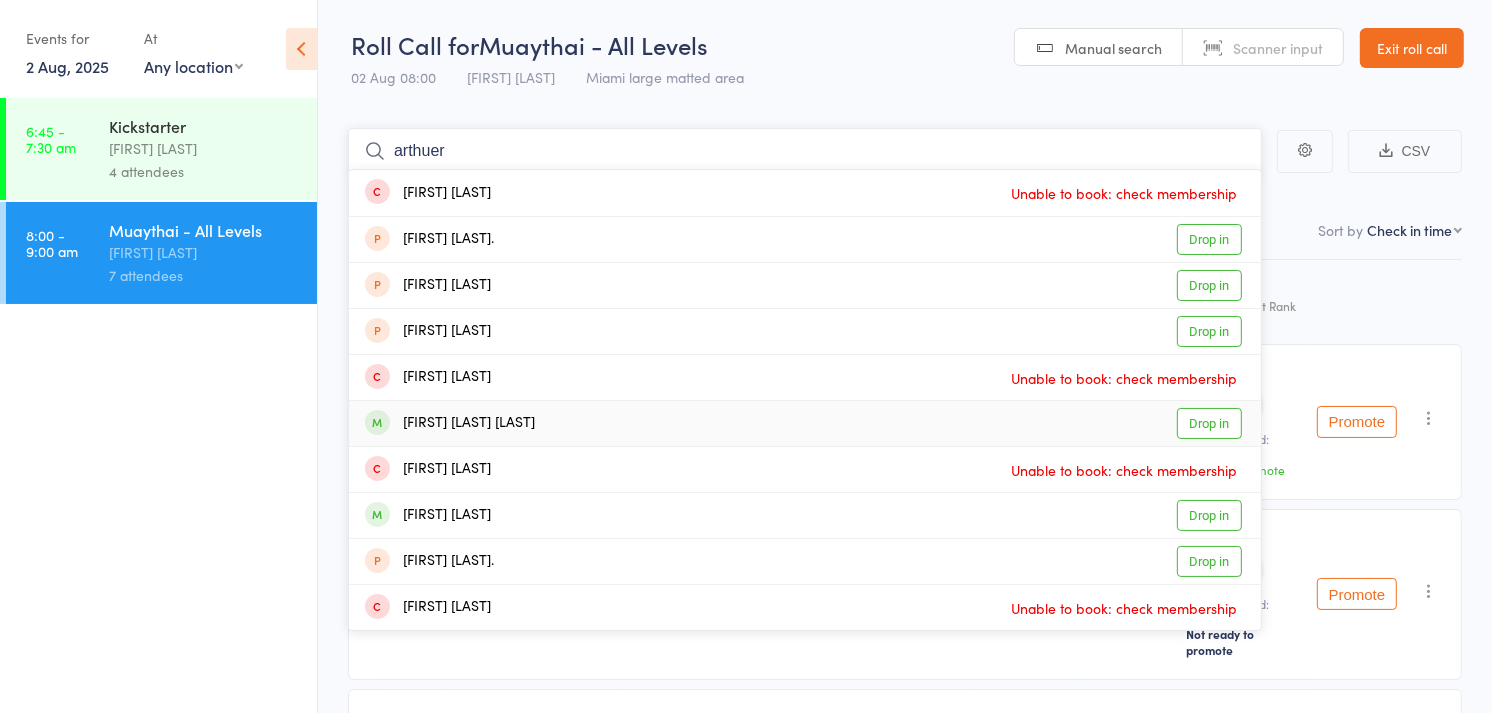 type on "arthuer" 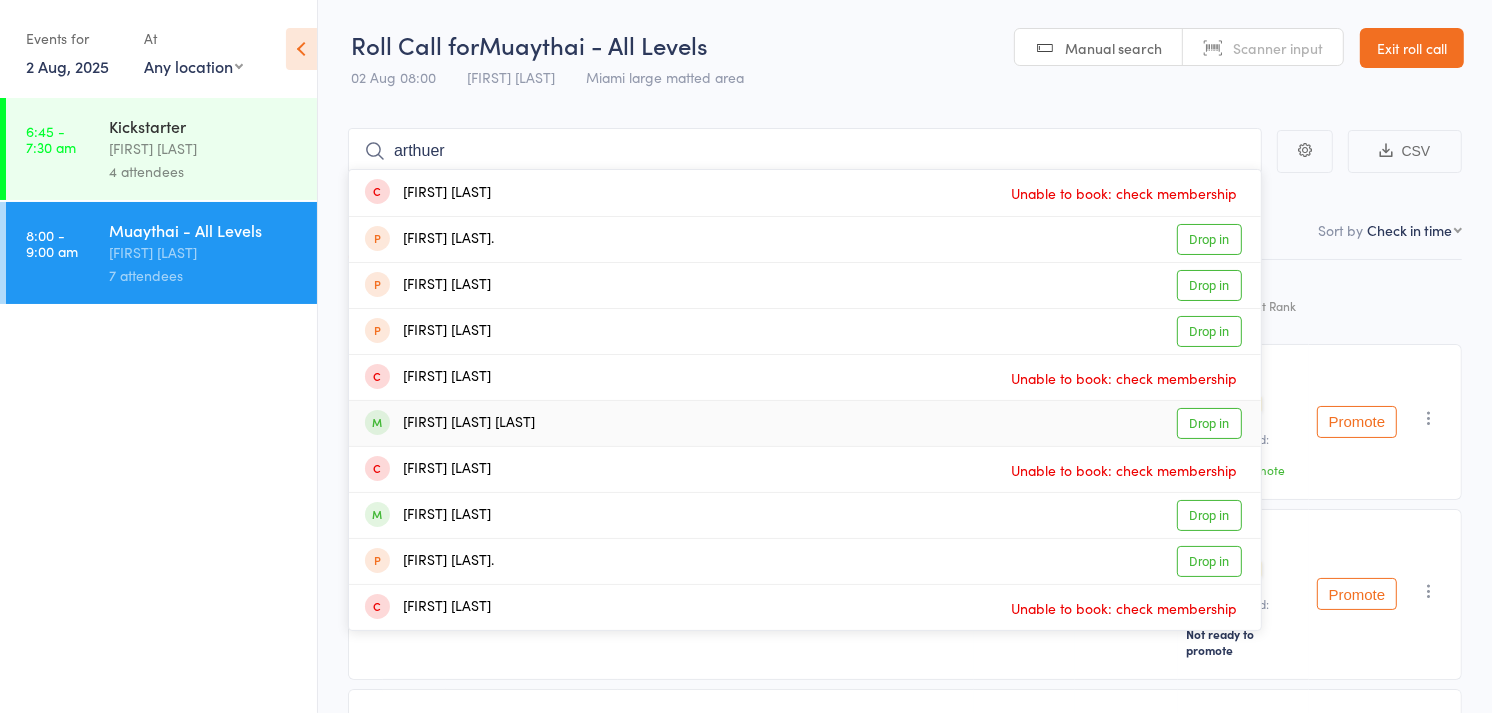 click on "Drop in" at bounding box center (1209, 423) 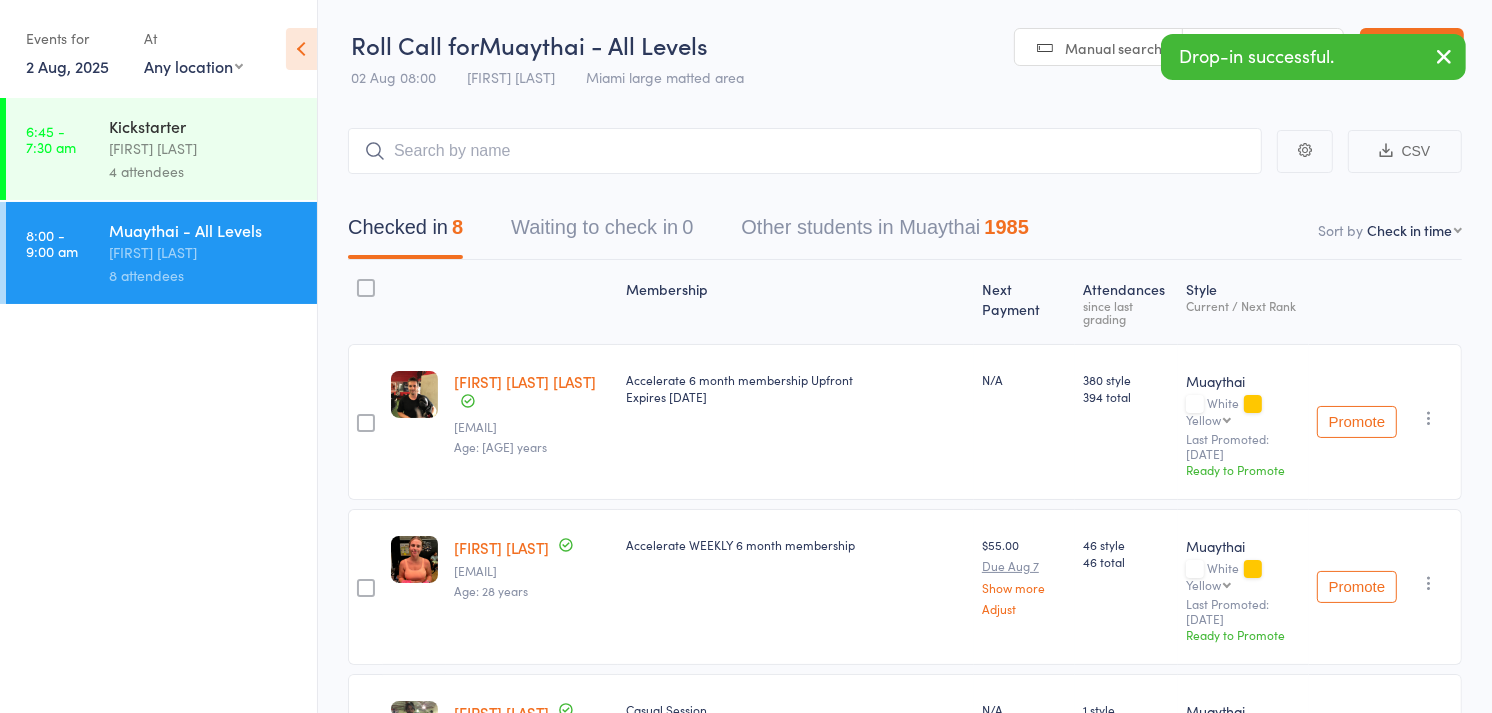 click on "Scanner input" at bounding box center (1263, 48) 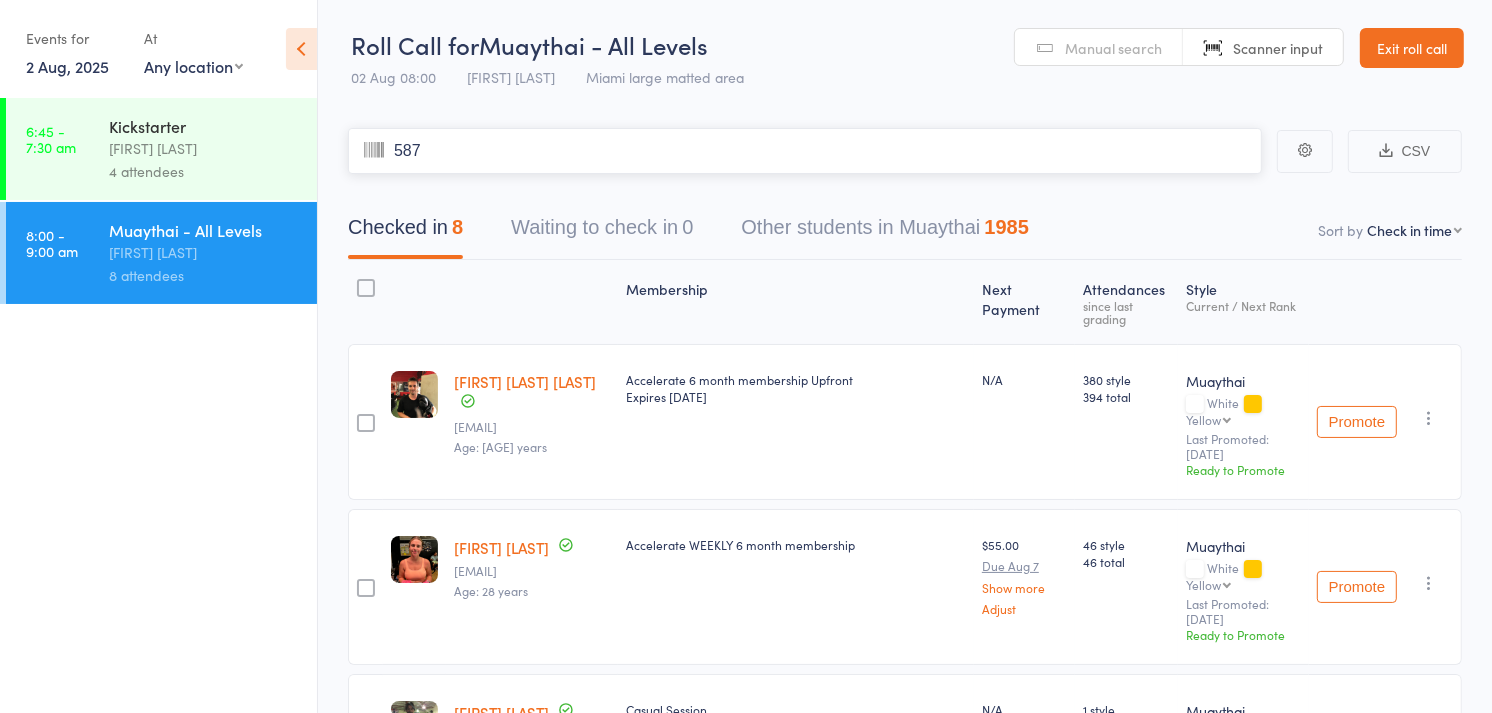 type on "5874" 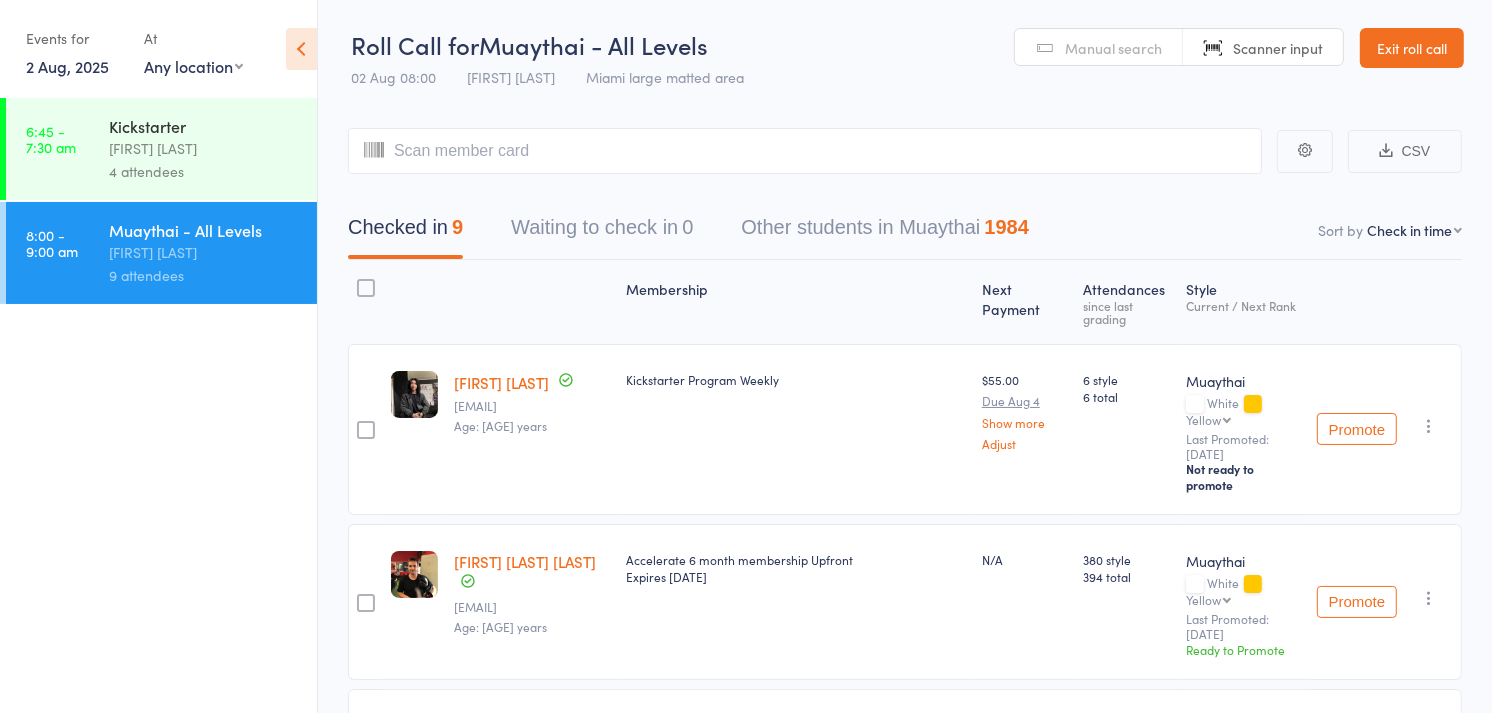 click on "Manual search" at bounding box center (1113, 48) 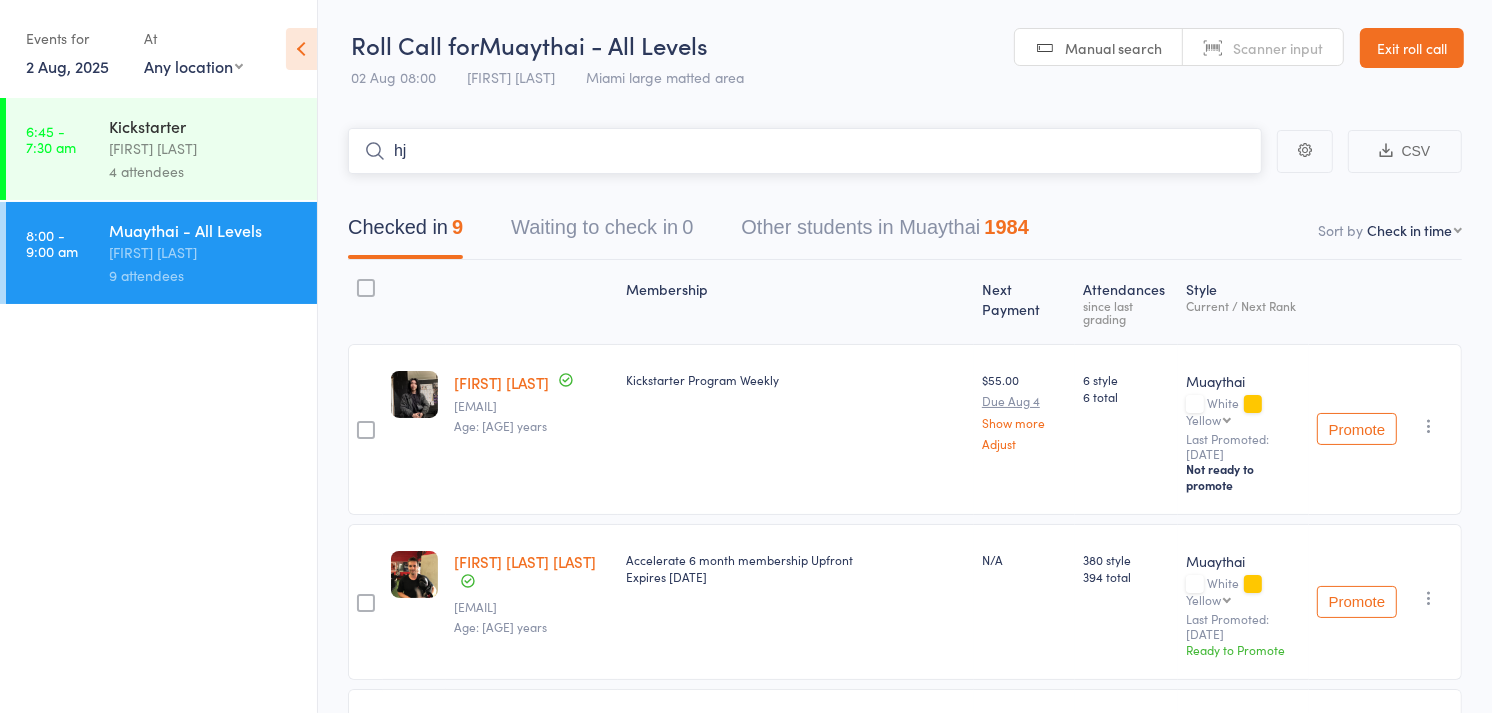 type on "h" 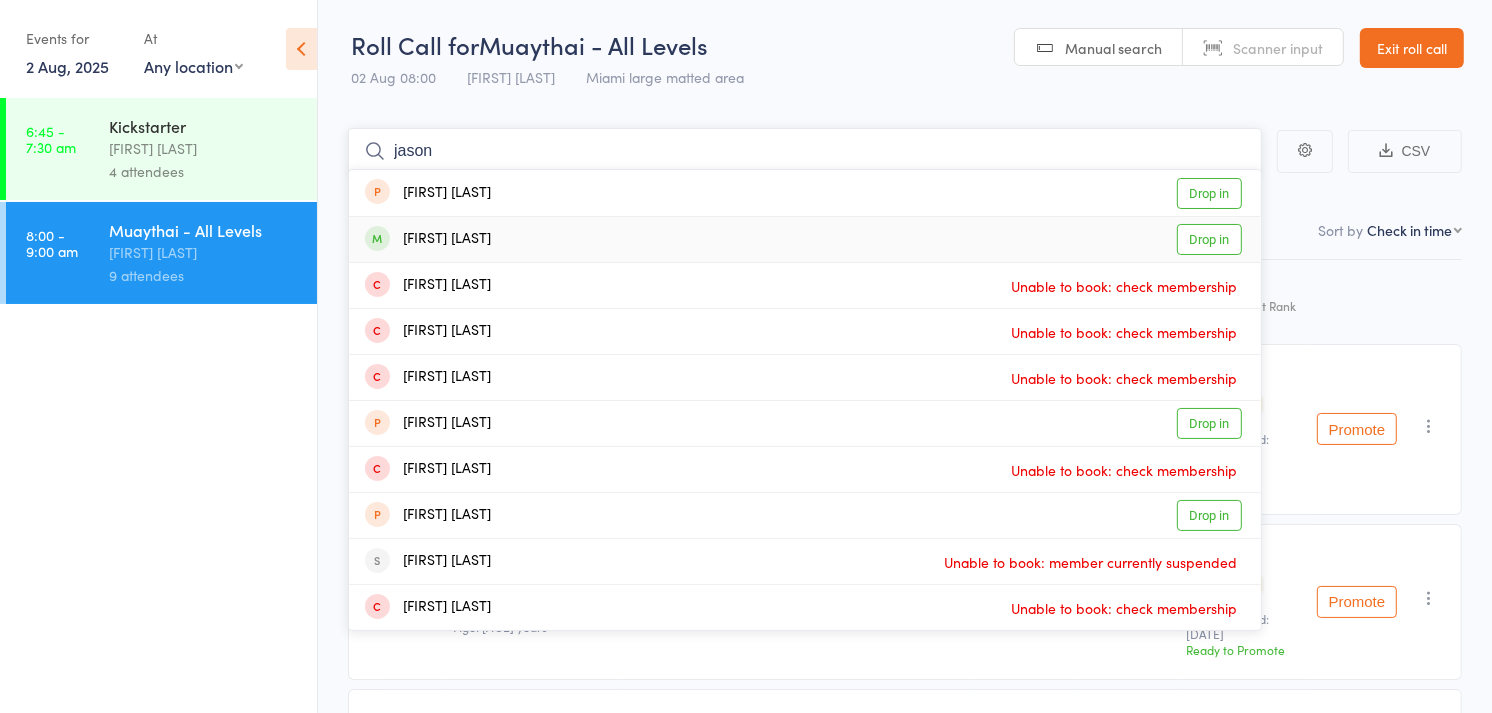 type on "jason" 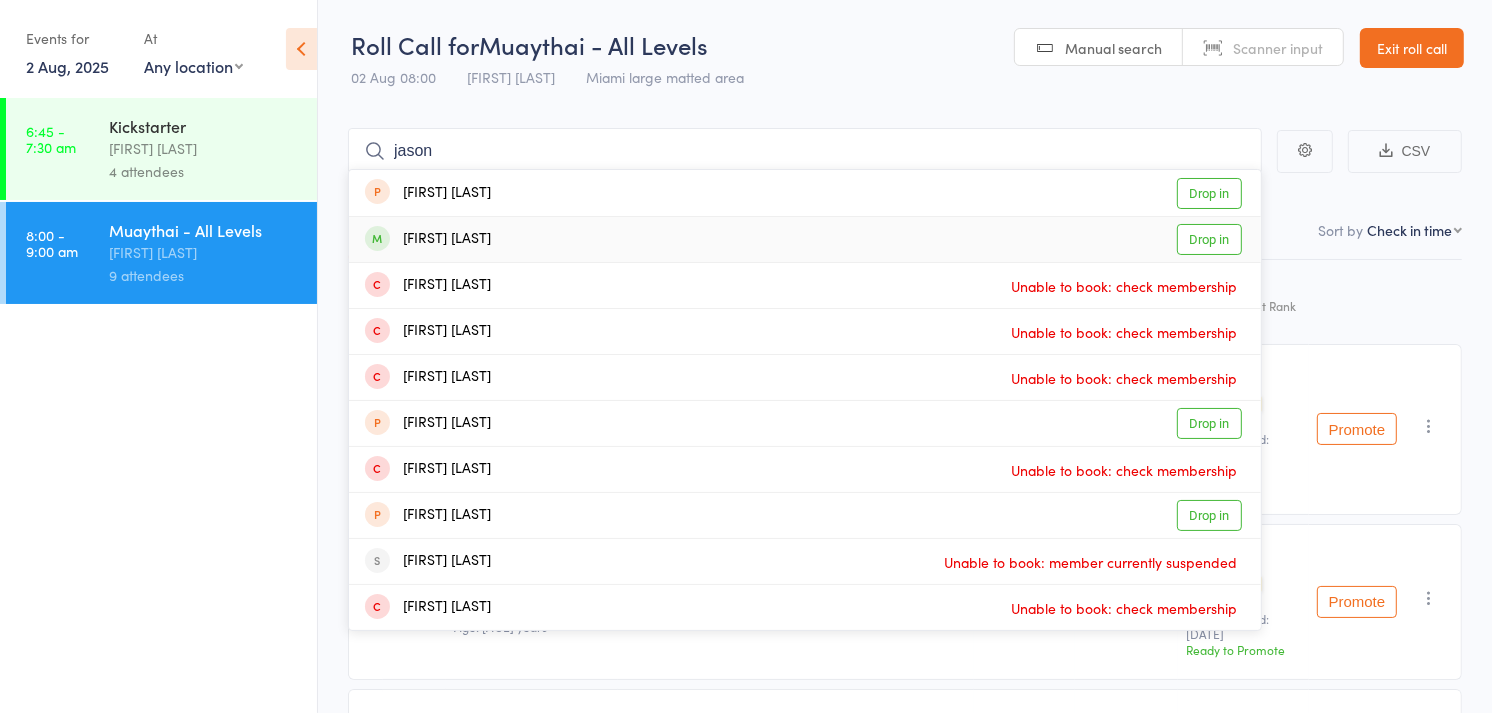 click on "Drop in" at bounding box center (1209, 239) 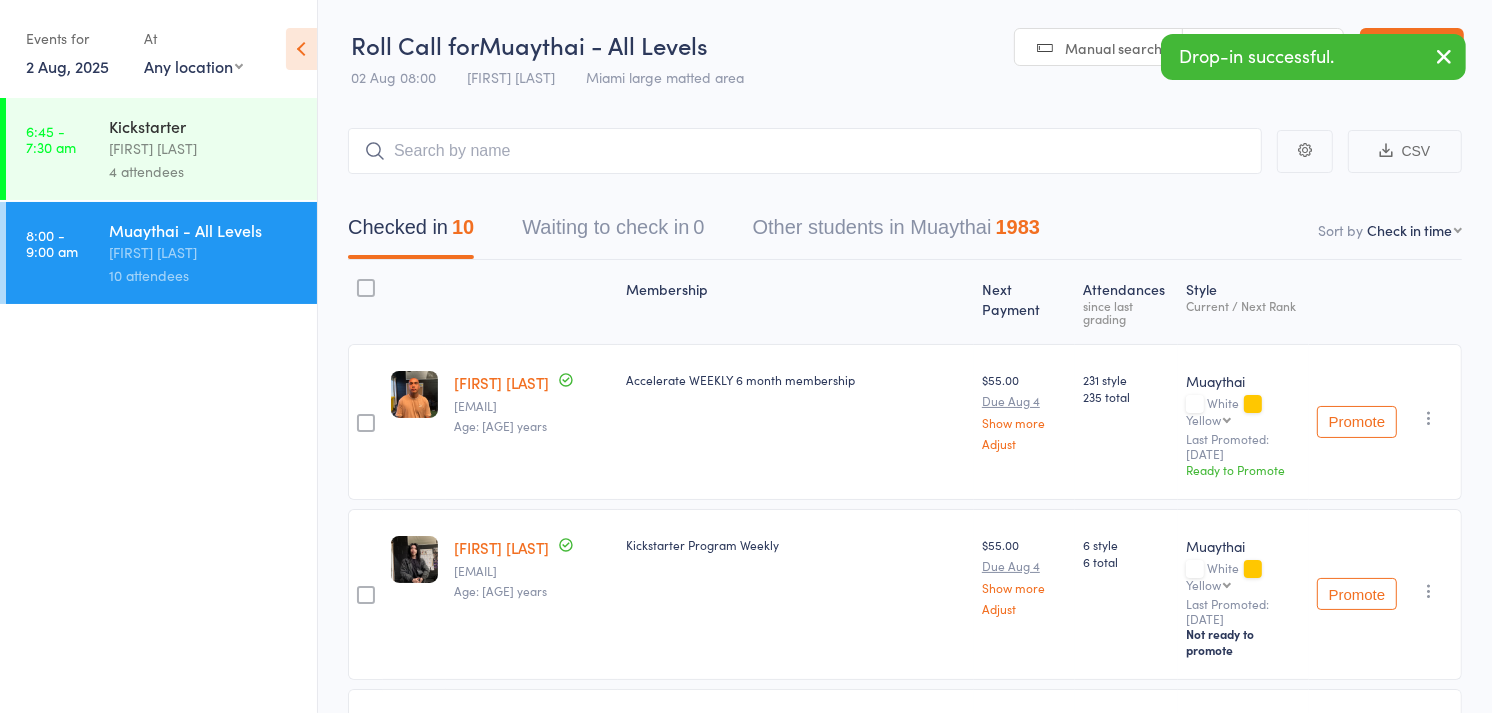 click on "Scanner input" at bounding box center (1263, 48) 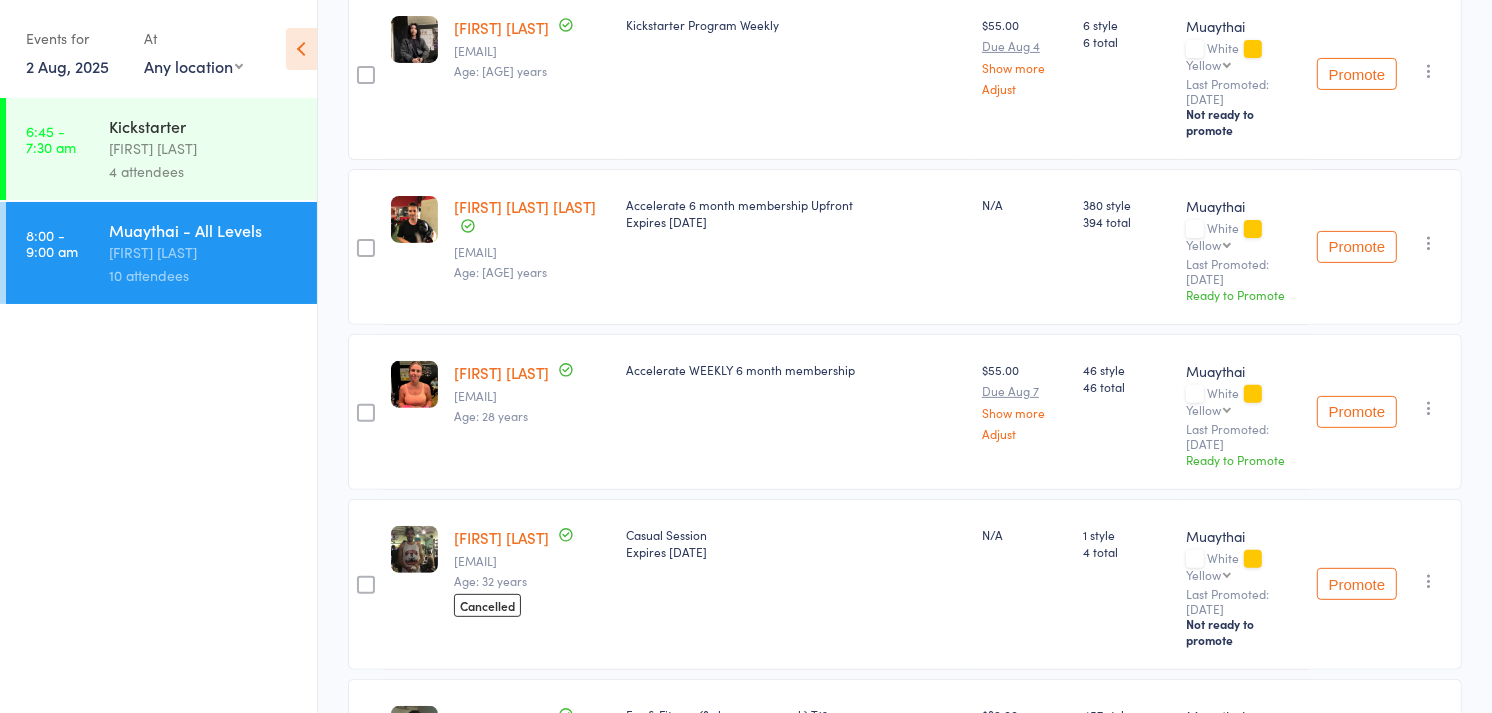 scroll, scrollTop: 0, scrollLeft: 0, axis: both 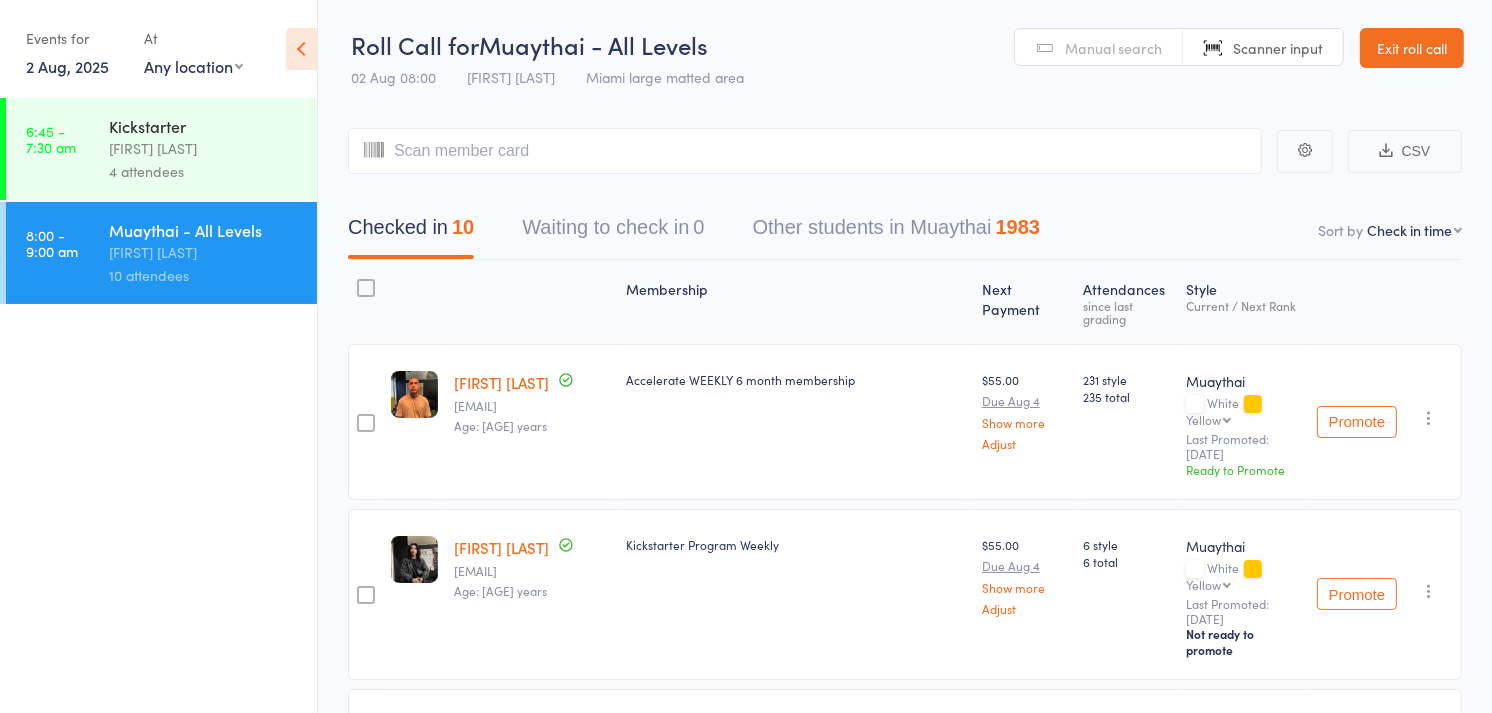 click on "Manual search" at bounding box center (1099, 48) 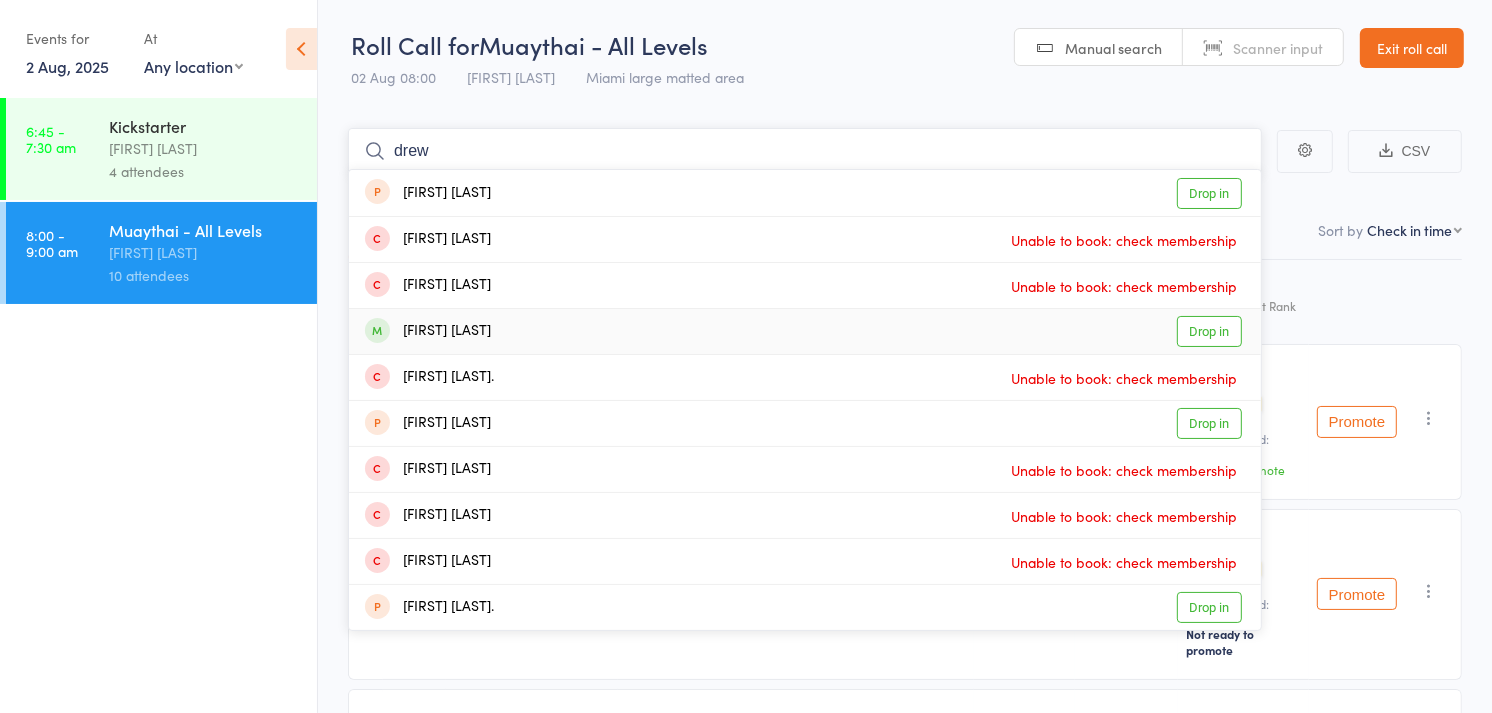 type on "drew" 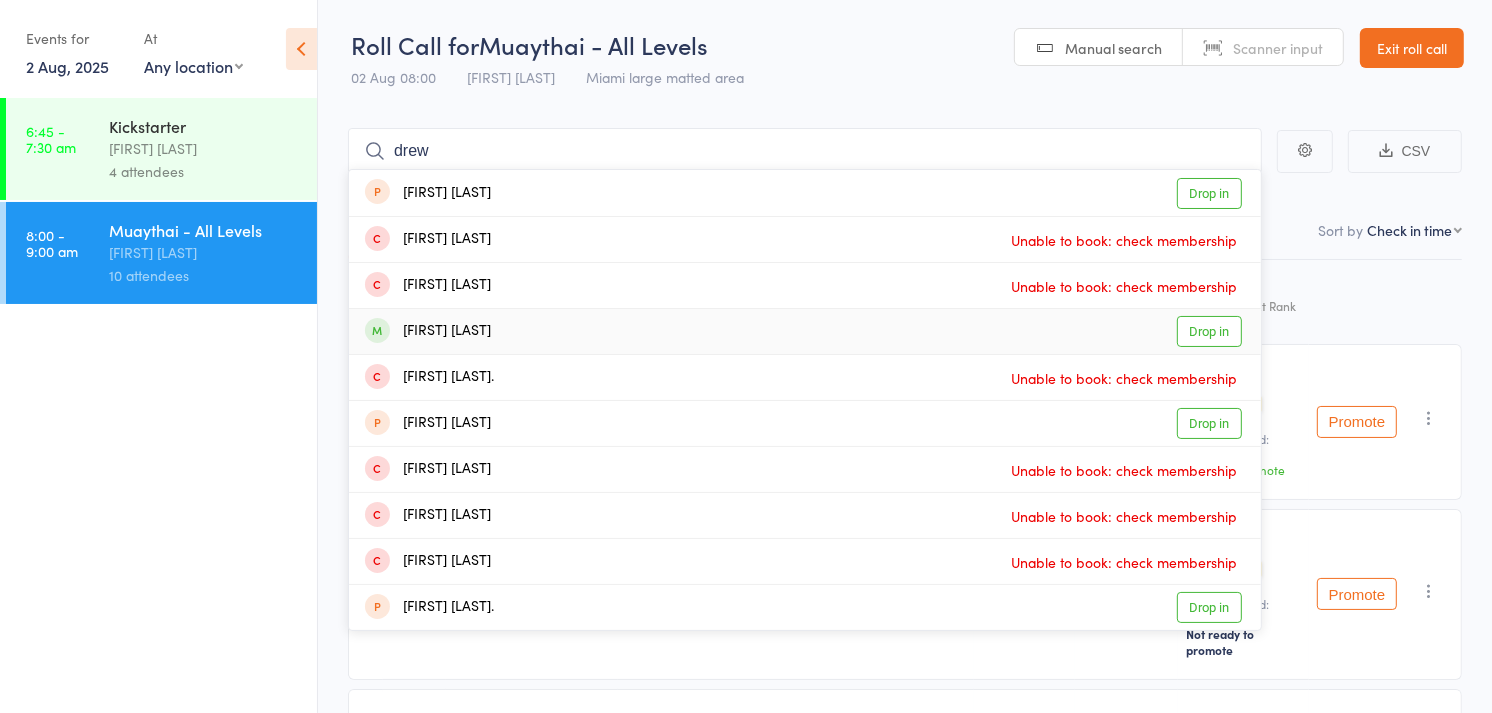 click on "Drop in" at bounding box center [1209, 331] 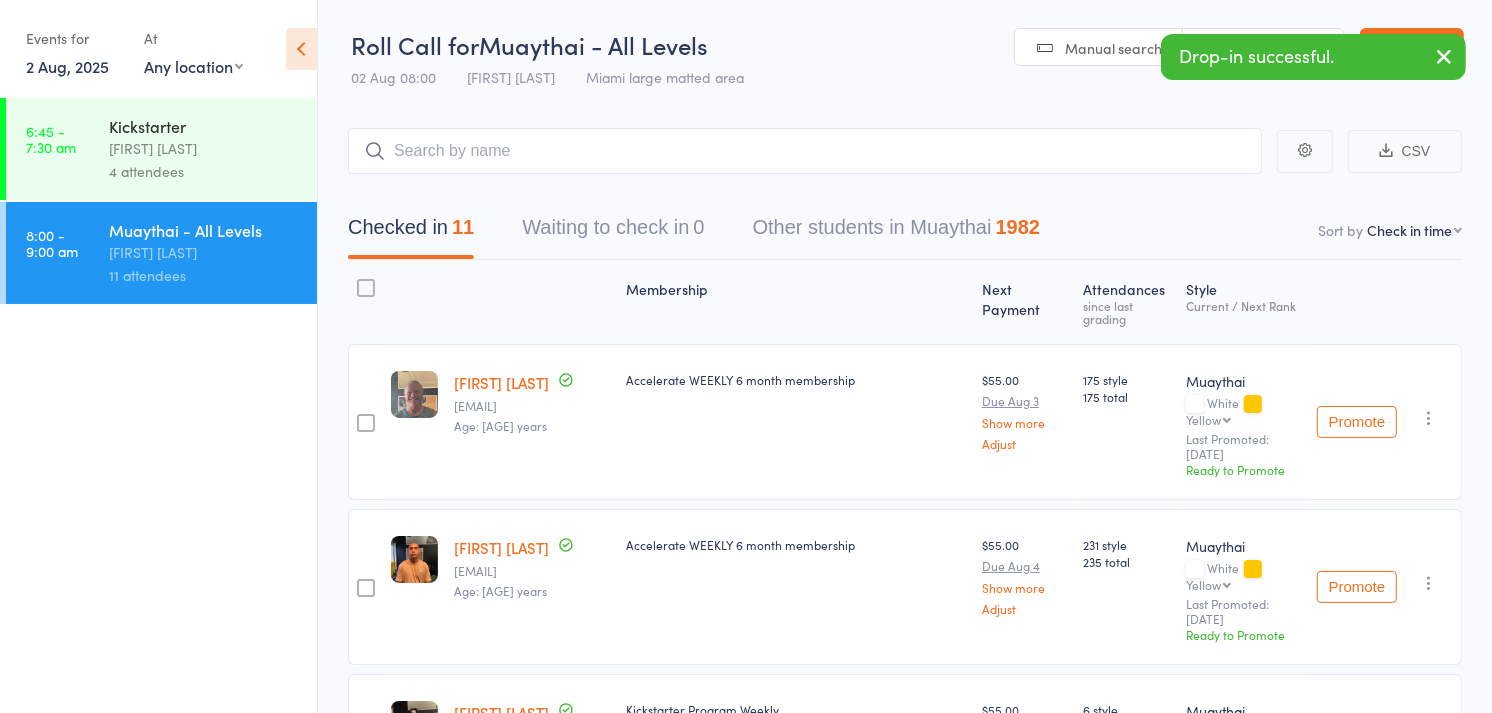 click on "Scanner input" at bounding box center (1263, 48) 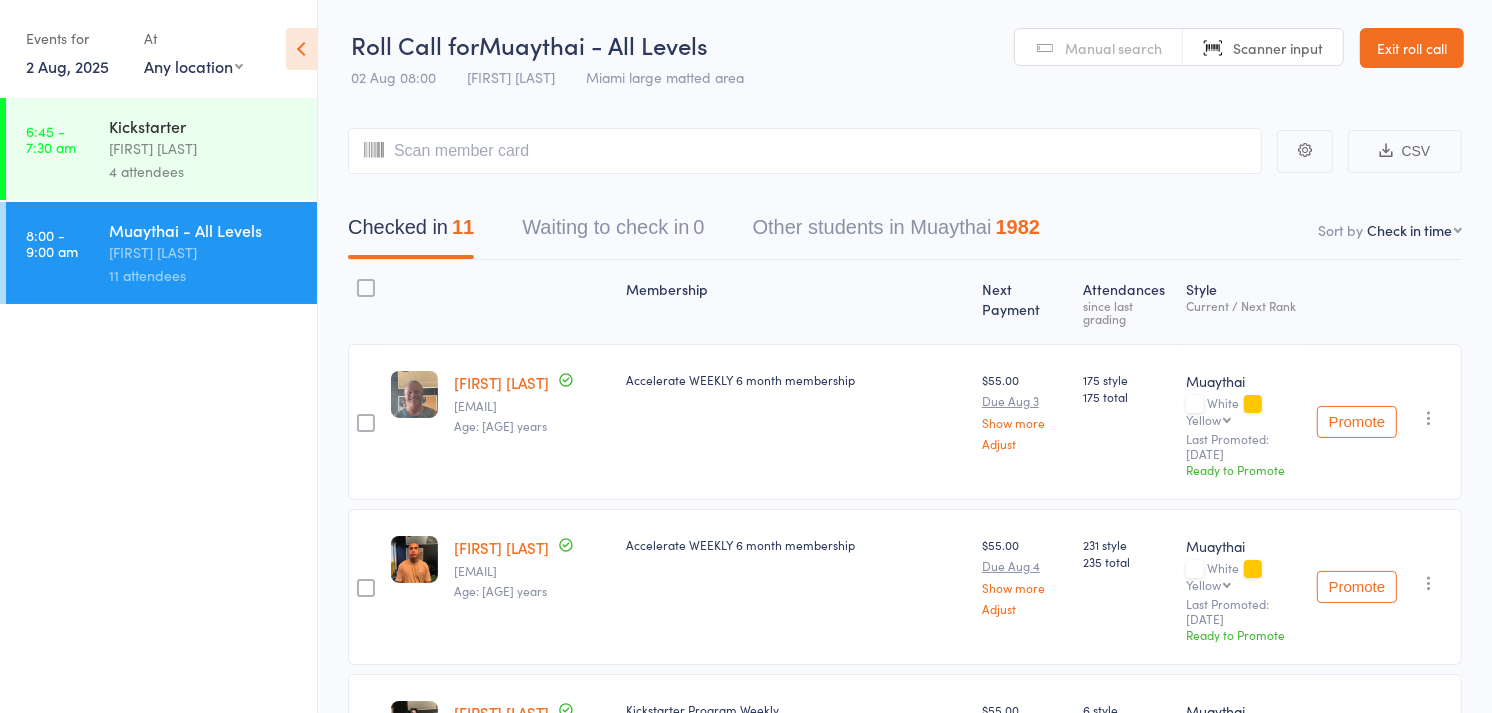 click on "Manual search" at bounding box center (1113, 48) 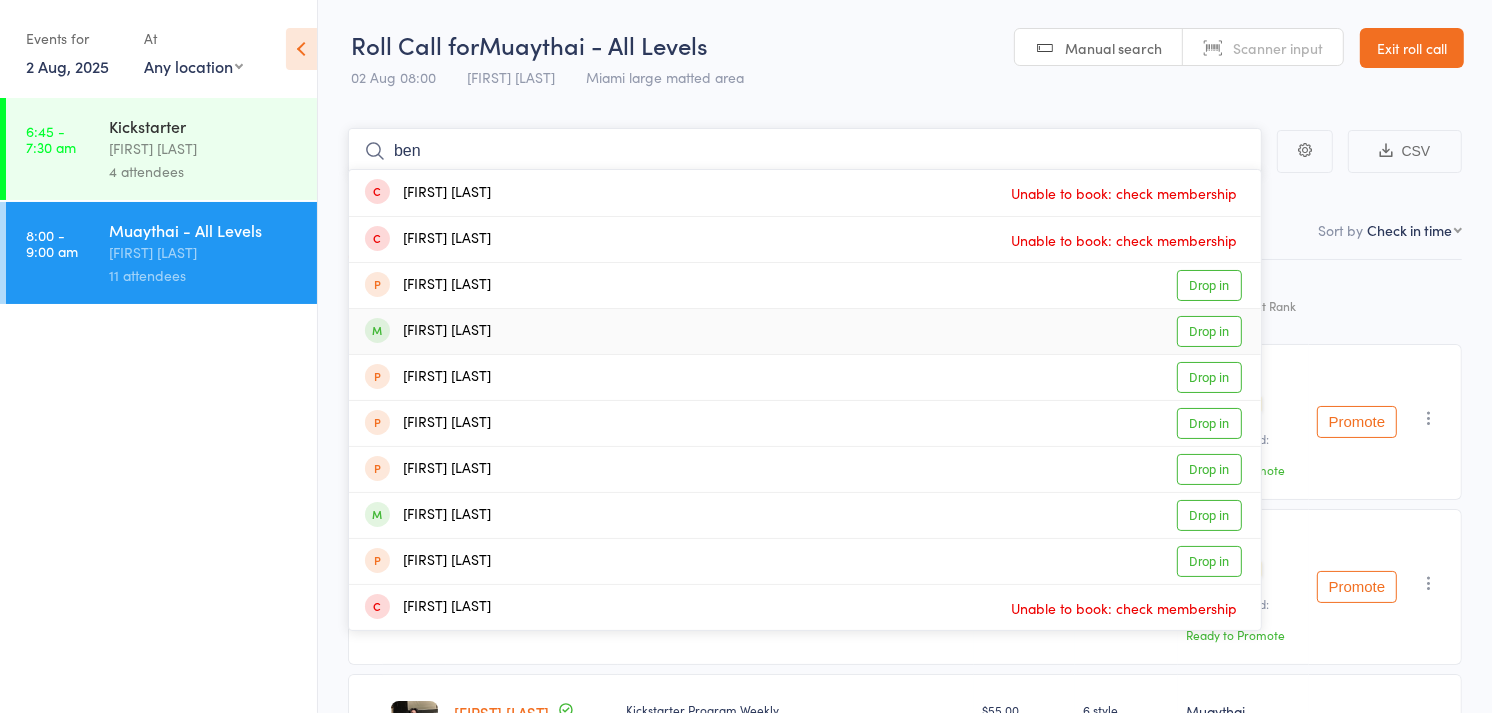 type on "ben" 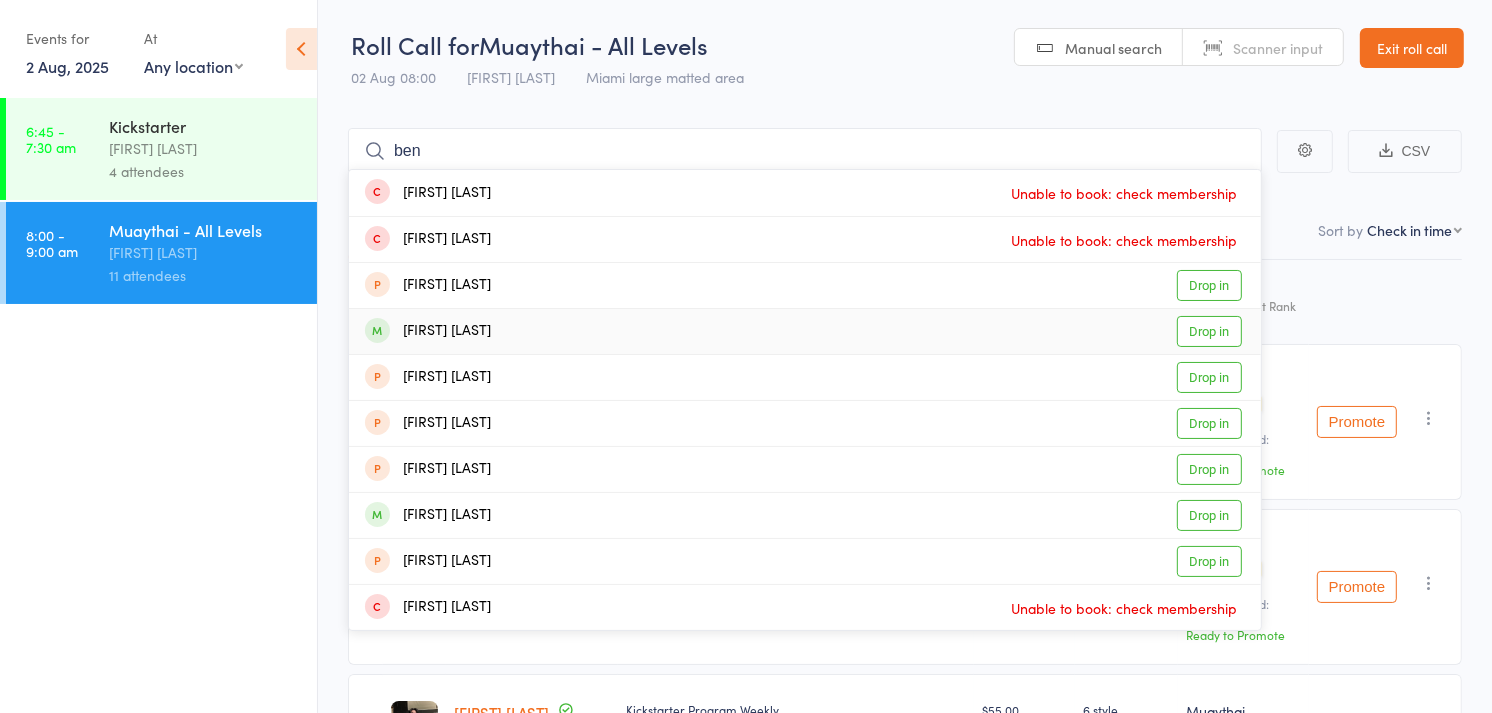 click on "Drop in" at bounding box center (1209, 331) 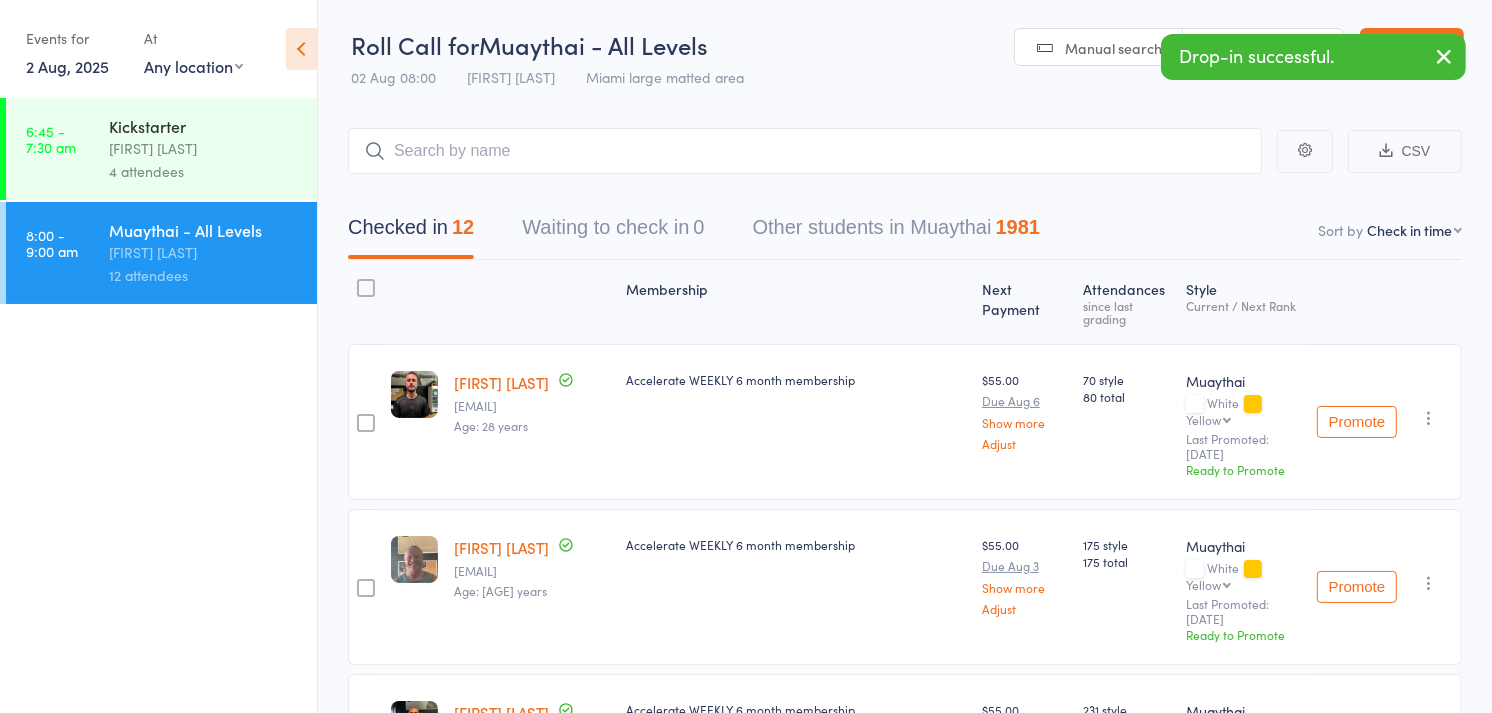 click on "Scanner input" at bounding box center (1263, 48) 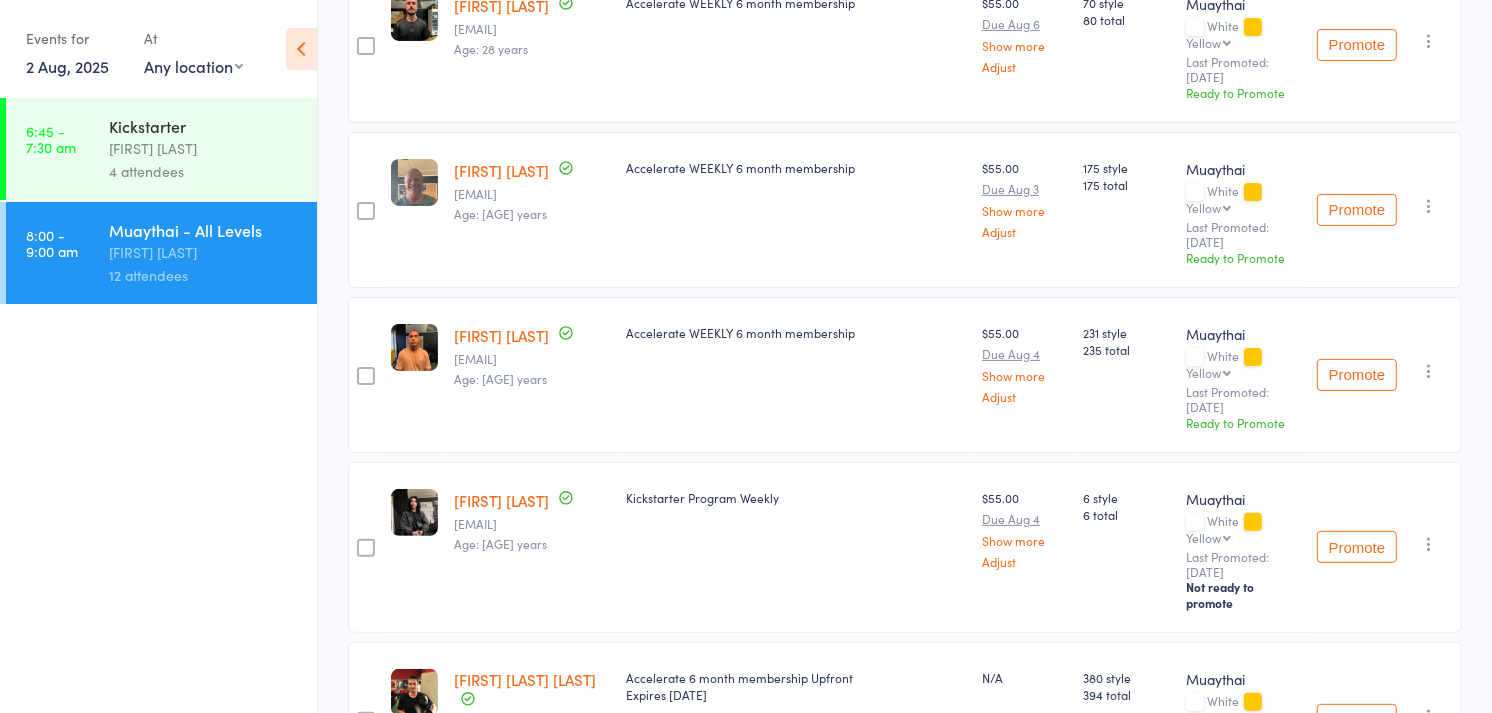 scroll, scrollTop: 376, scrollLeft: 0, axis: vertical 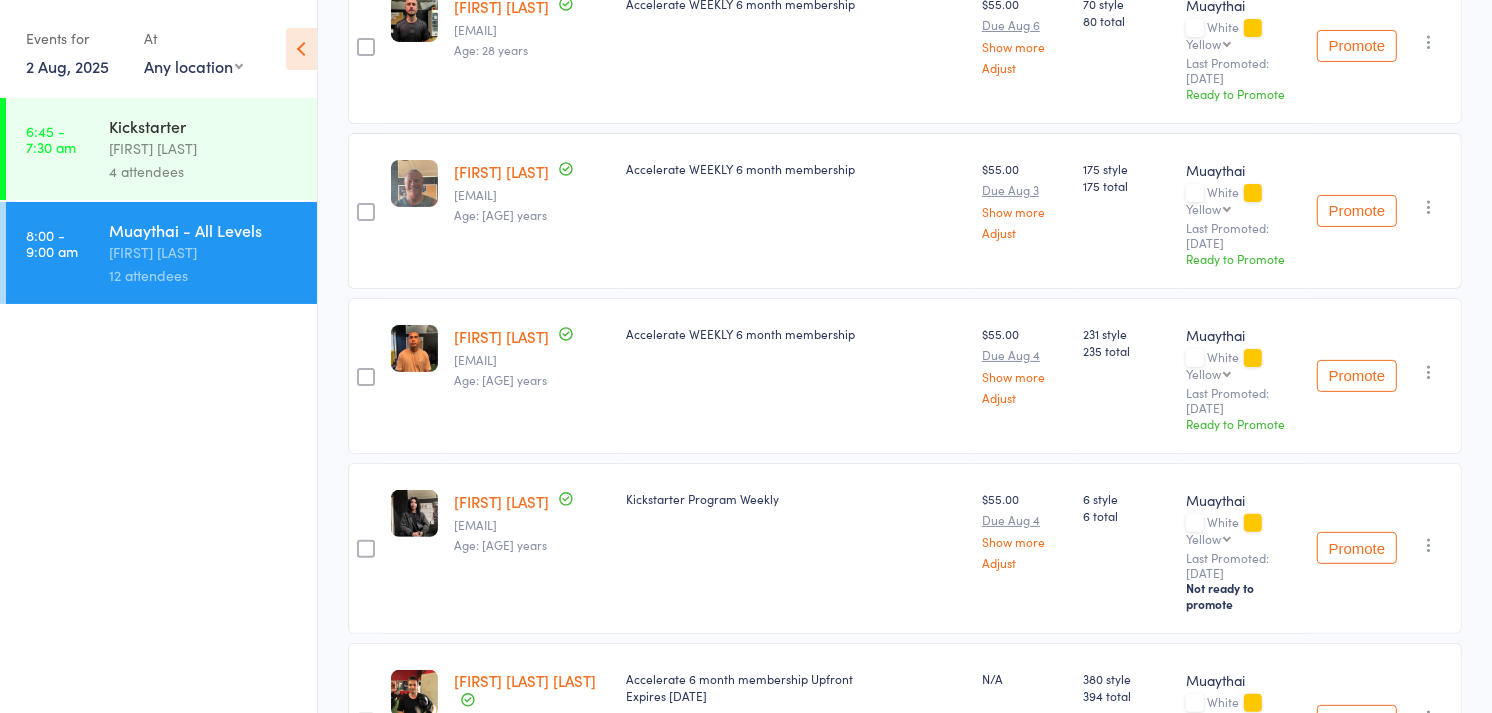 type on "5957" 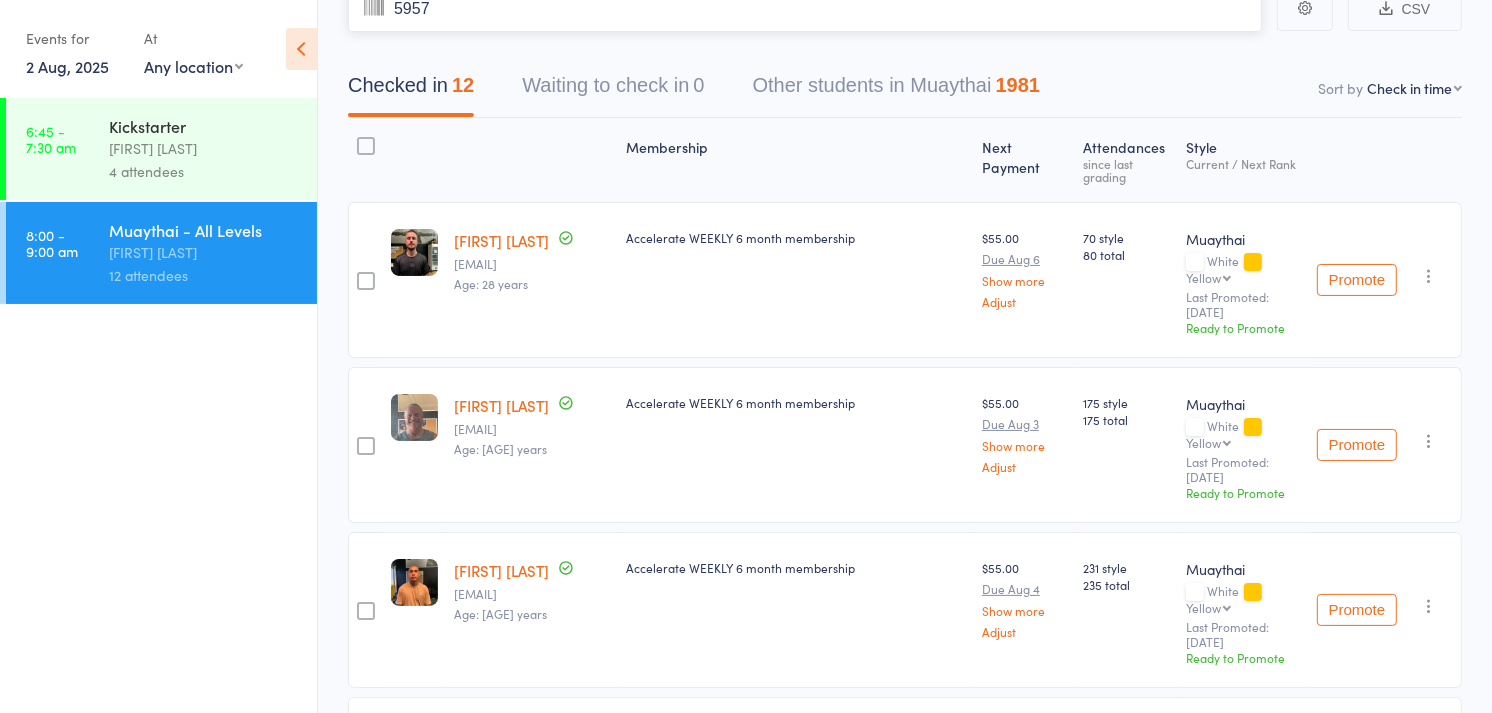 type 